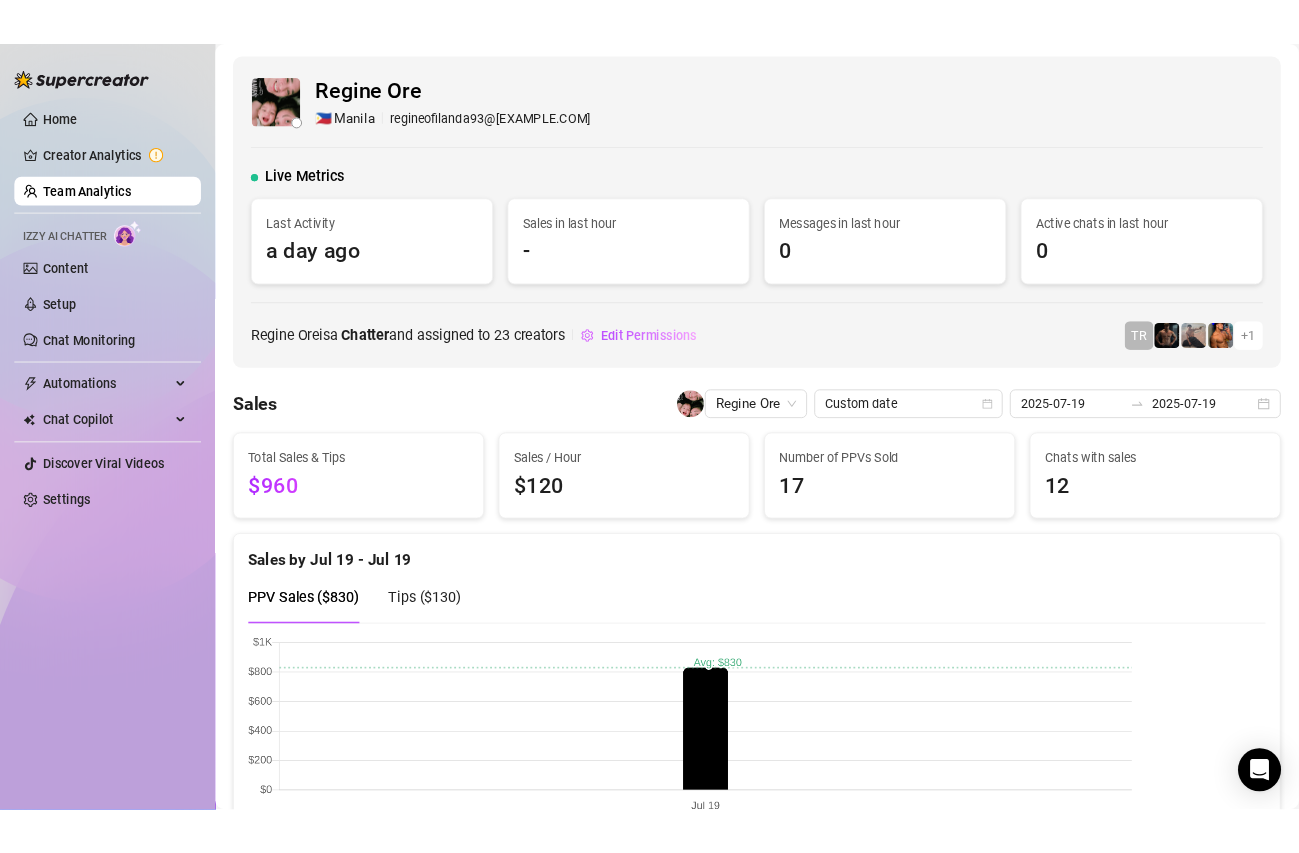 scroll, scrollTop: 0, scrollLeft: 0, axis: both 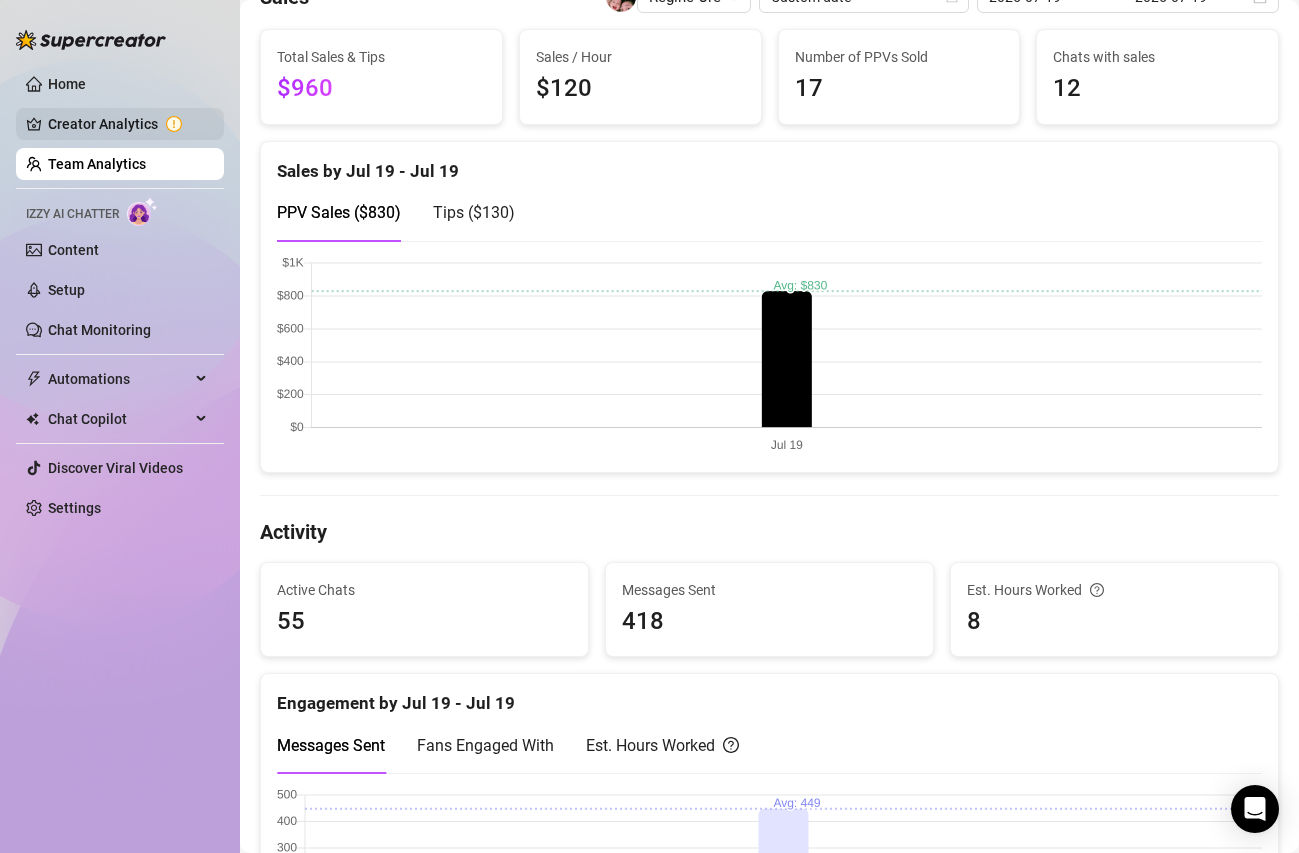 click on "Creator Analytics" at bounding box center (128, 124) 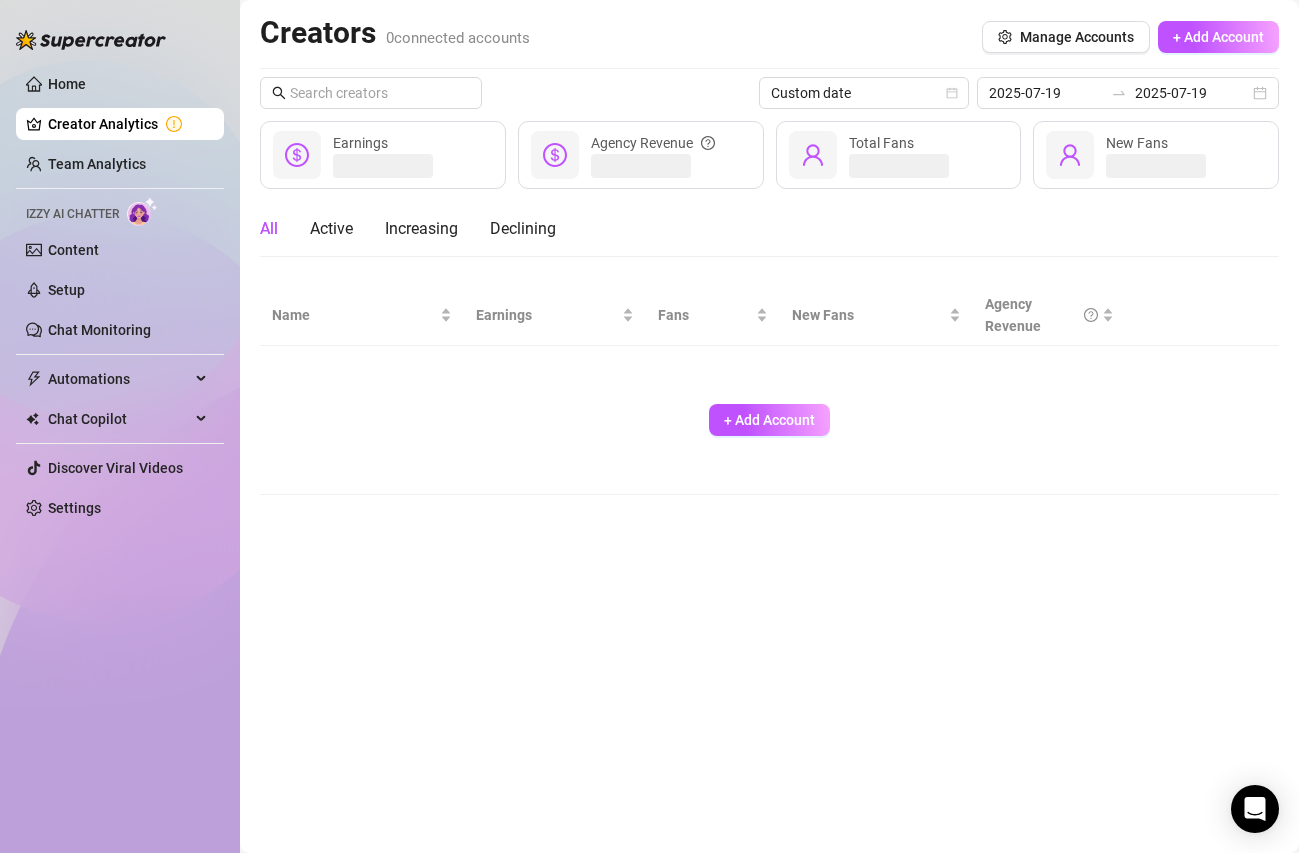 scroll, scrollTop: 0, scrollLeft: 0, axis: both 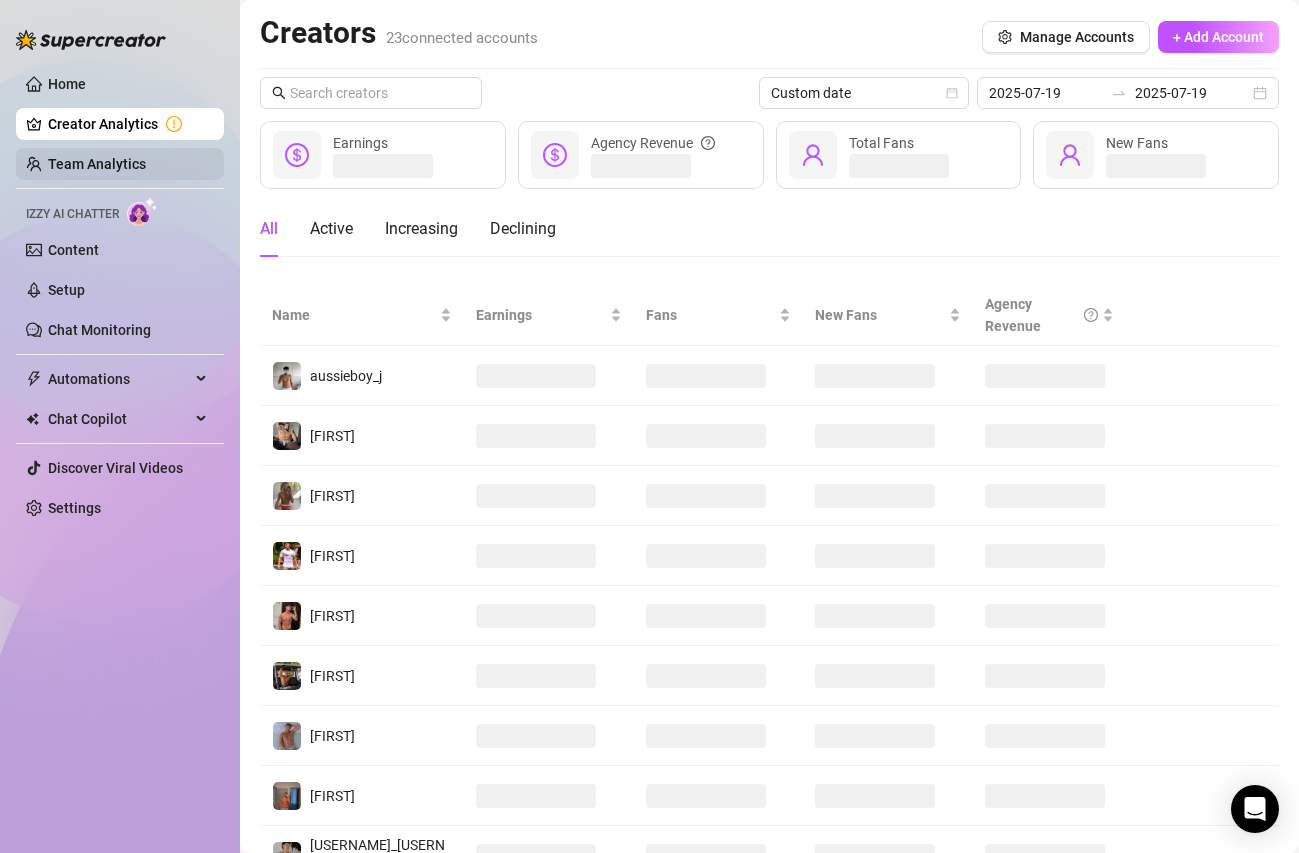 click on "Team Analytics" at bounding box center [97, 164] 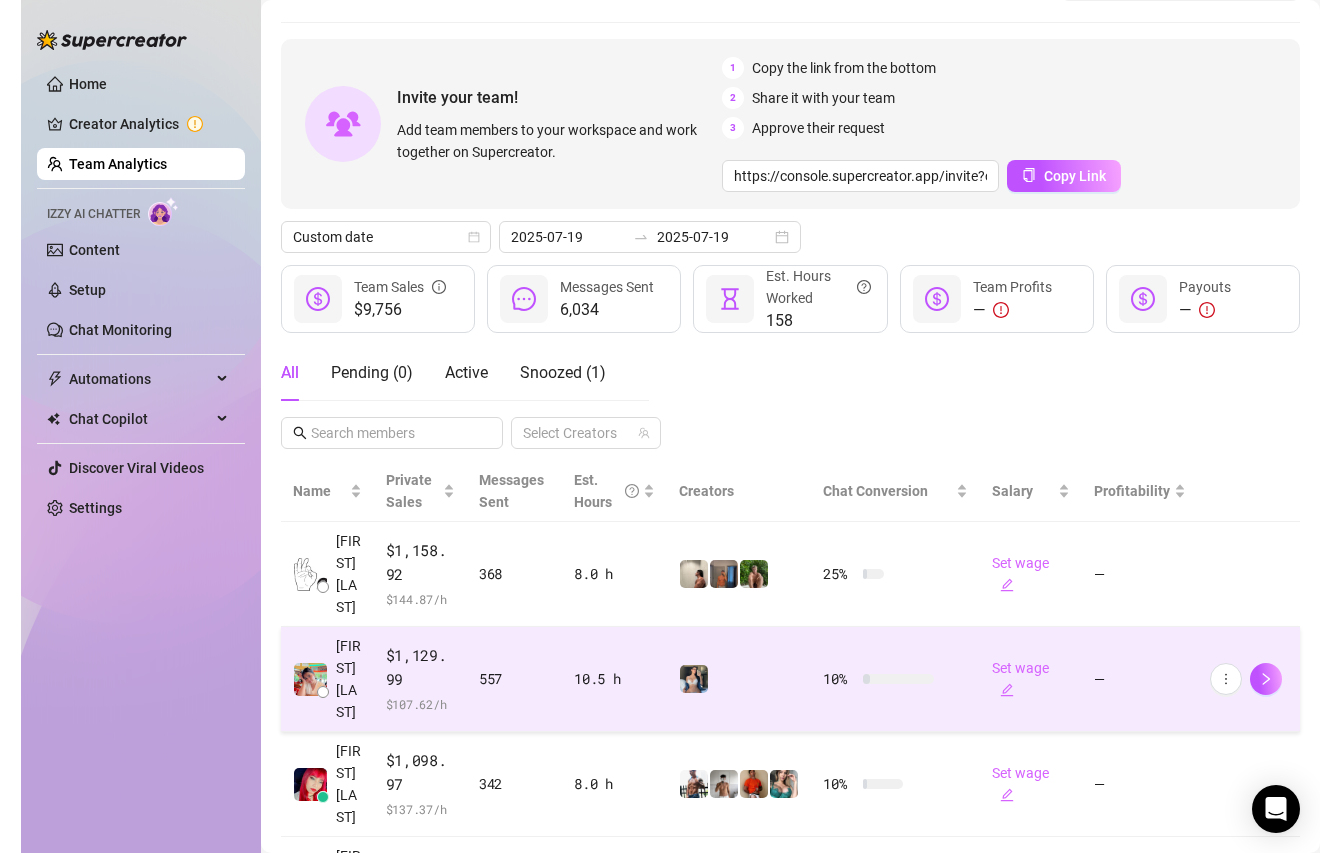 scroll, scrollTop: 97, scrollLeft: 0, axis: vertical 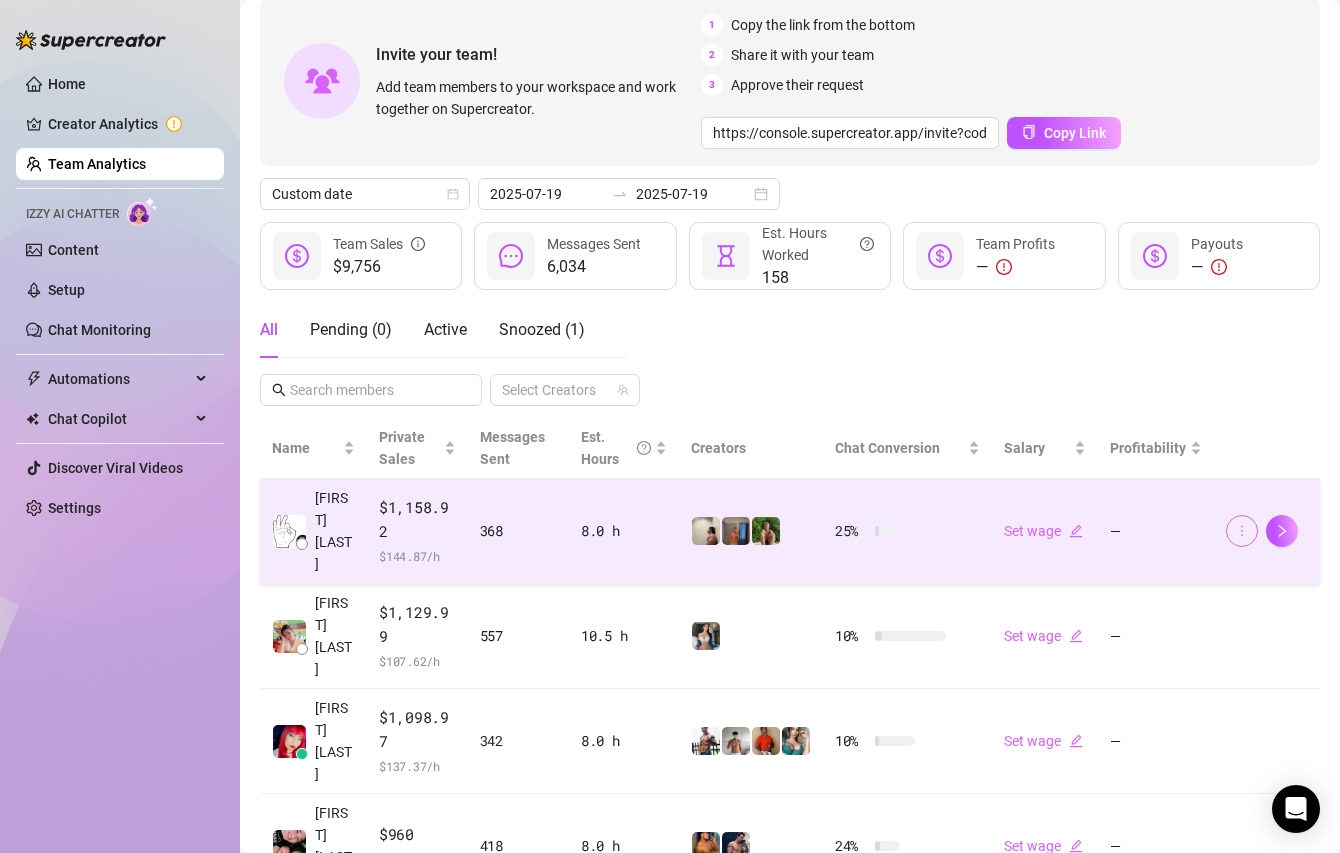 click 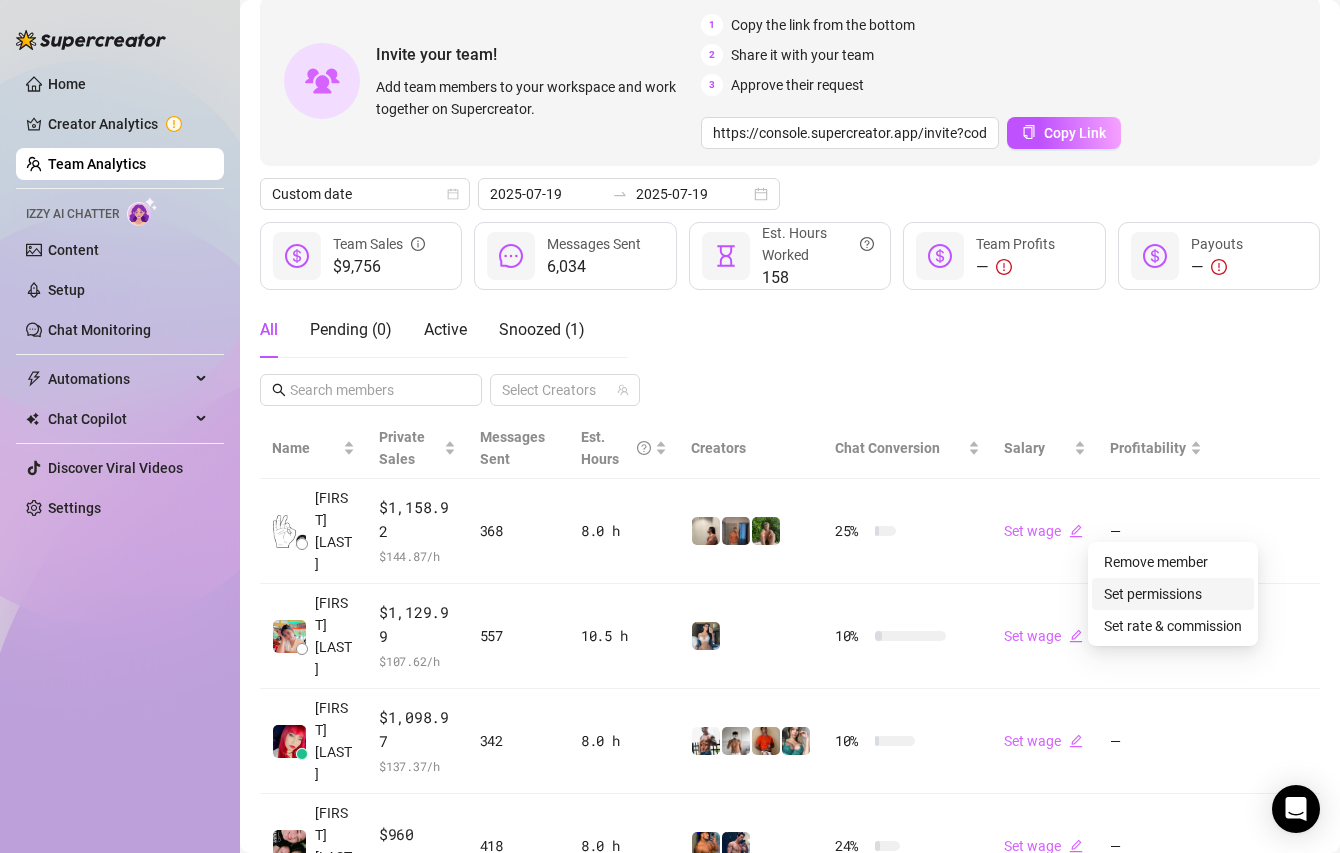 click on "Set permissions" at bounding box center (1153, 594) 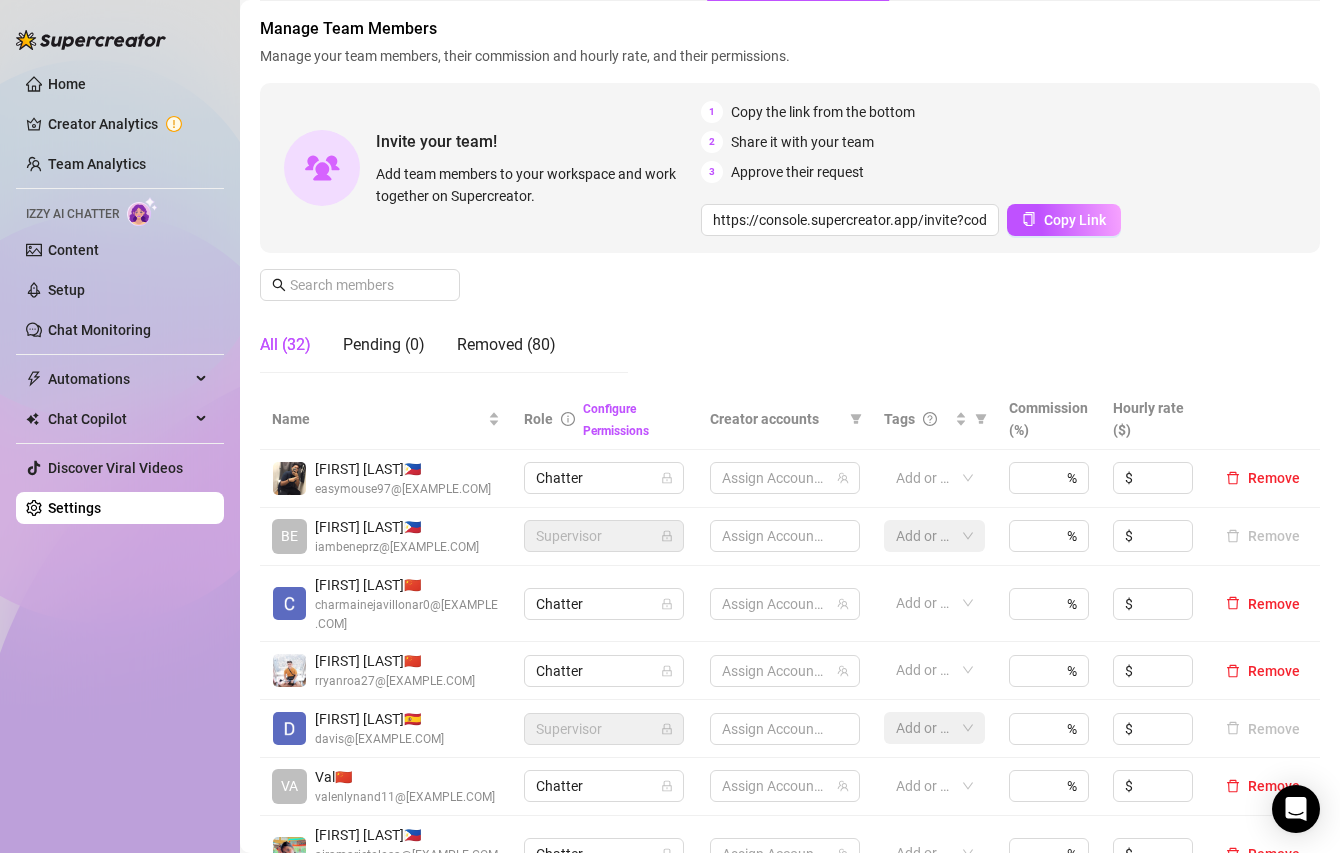 scroll, scrollTop: 0, scrollLeft: 0, axis: both 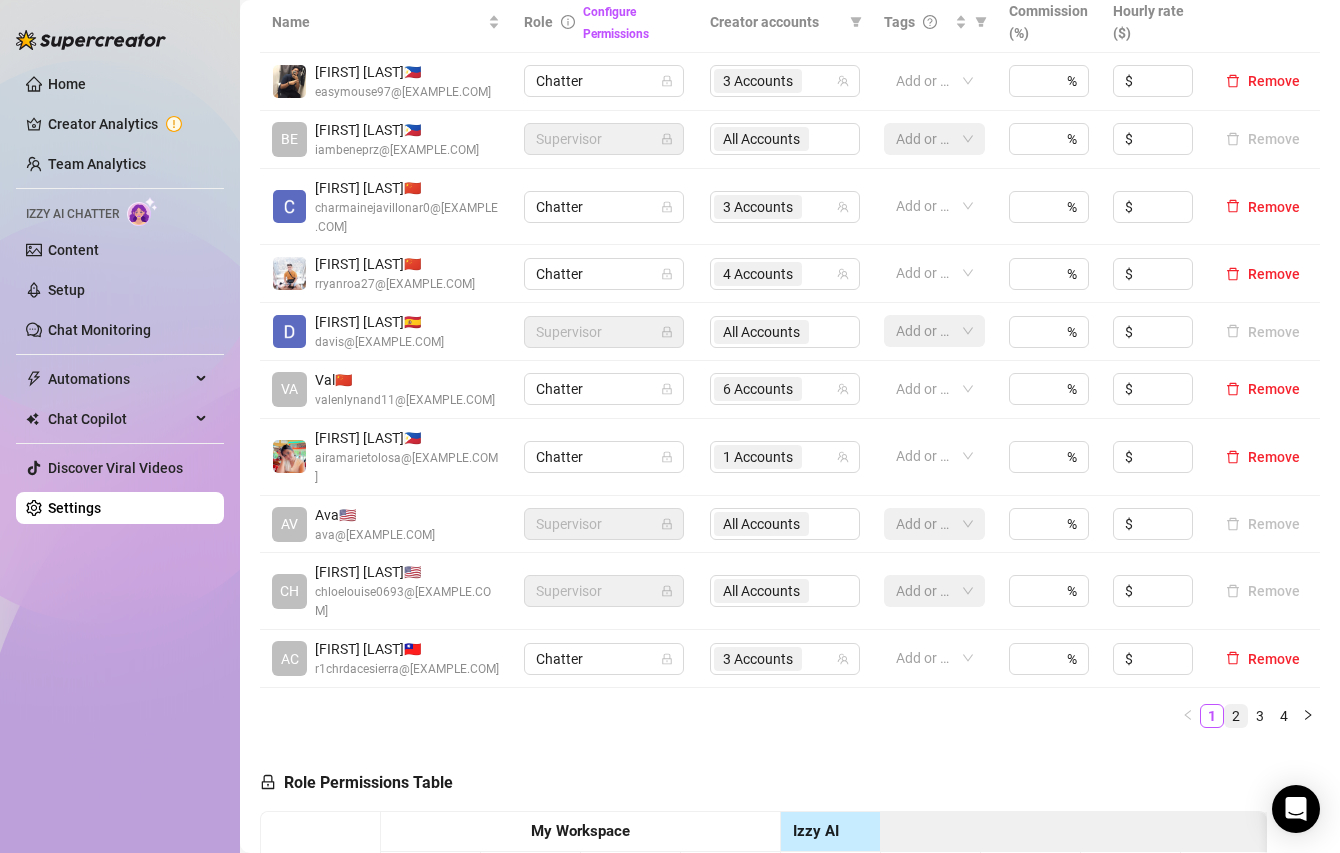 click on "2" at bounding box center [1236, 716] 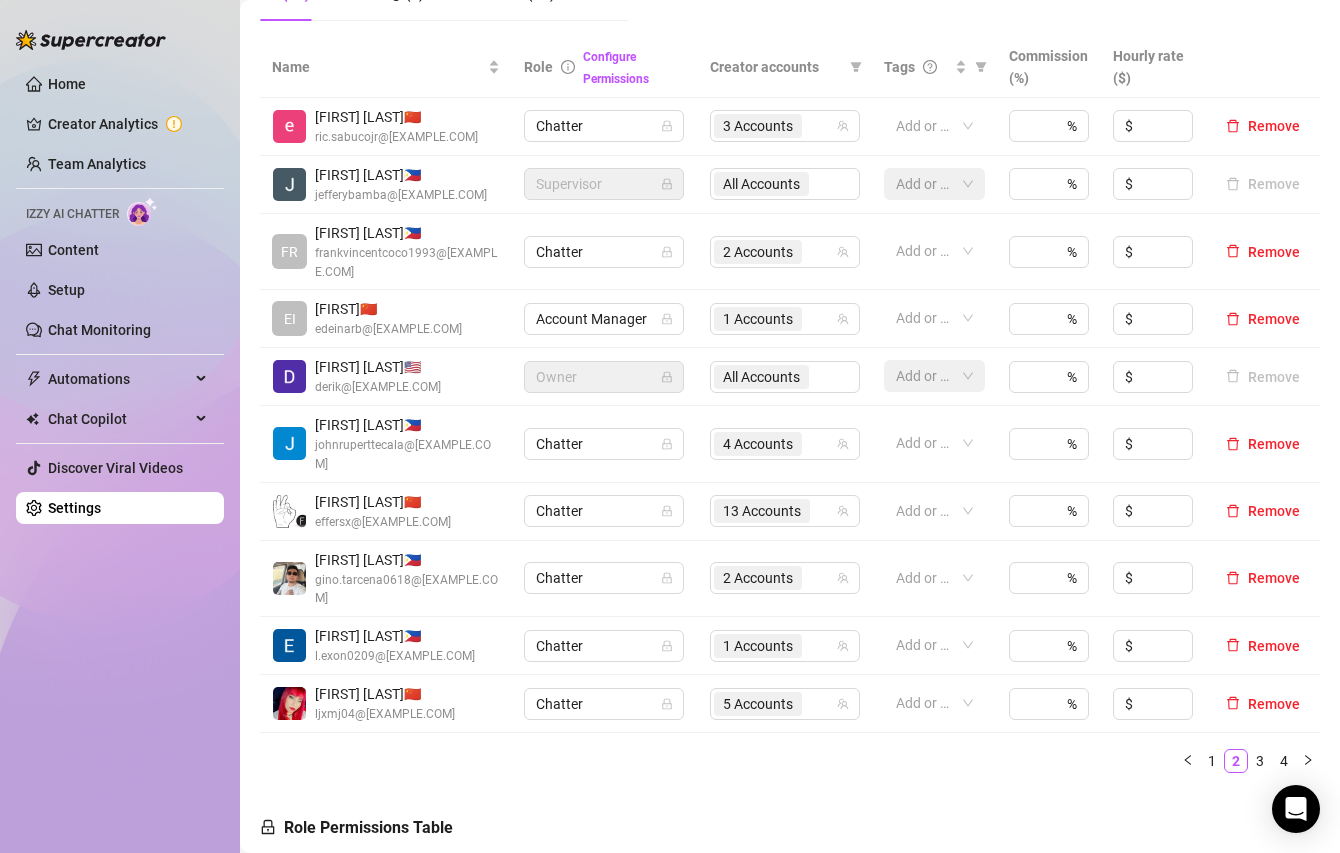 scroll, scrollTop: 420, scrollLeft: 0, axis: vertical 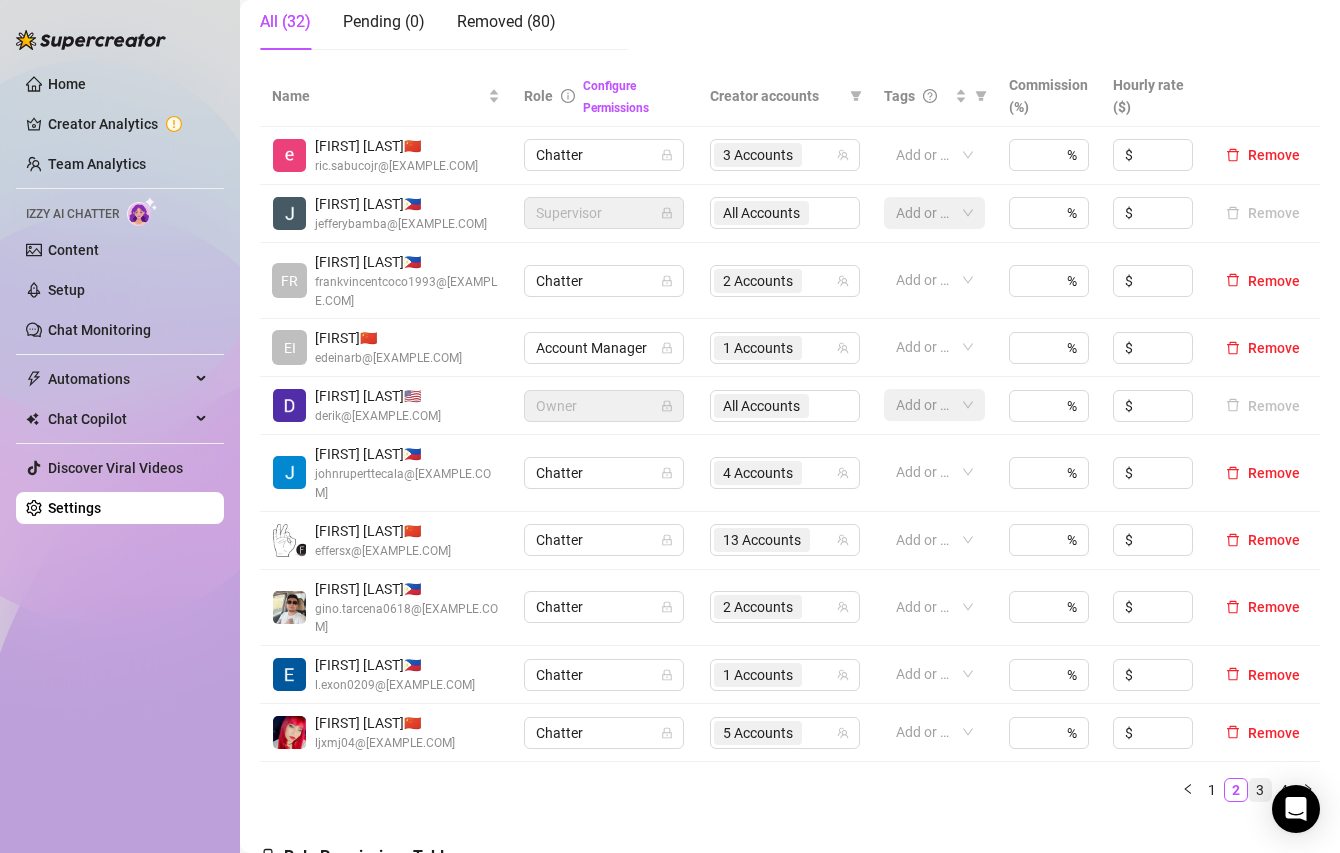 click on "3" at bounding box center (1260, 790) 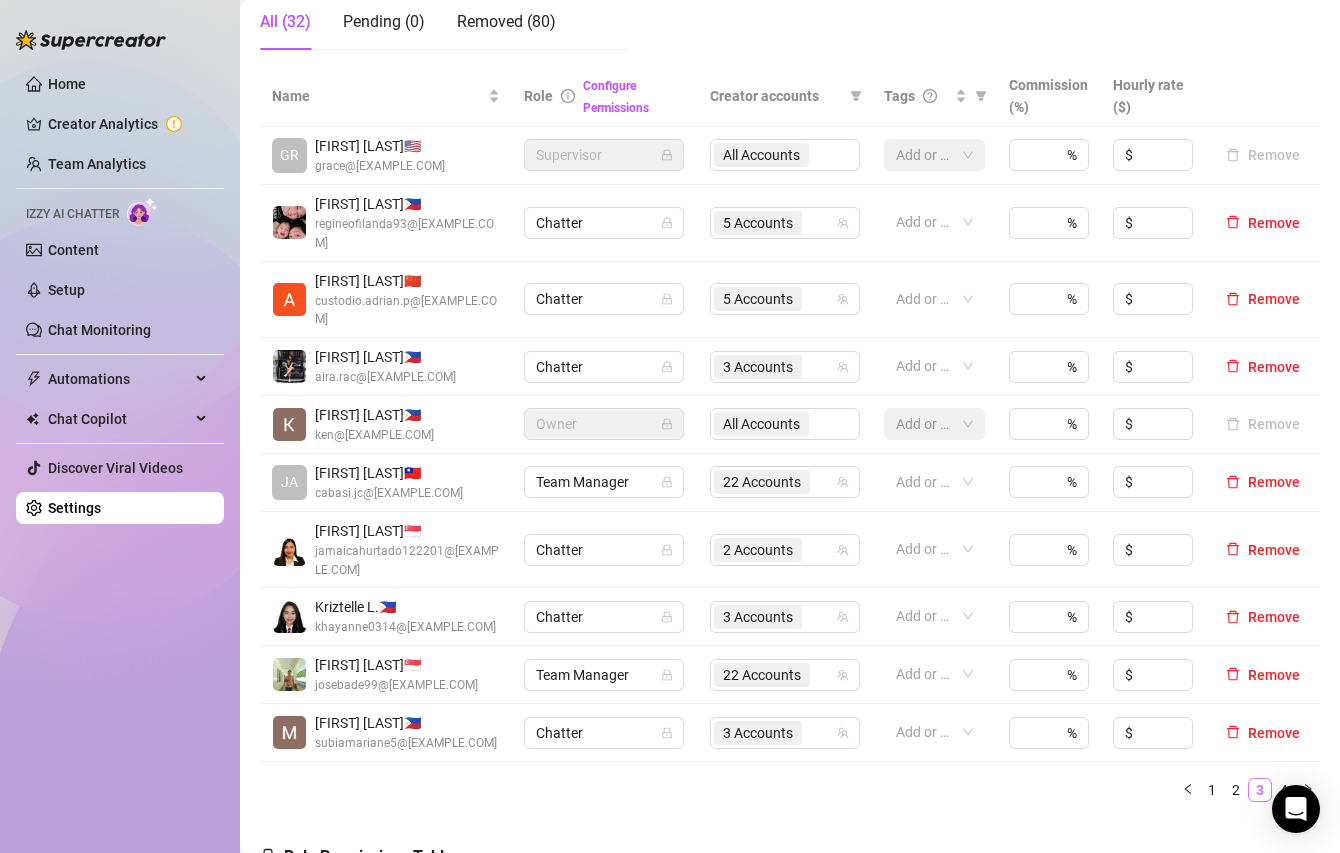 type 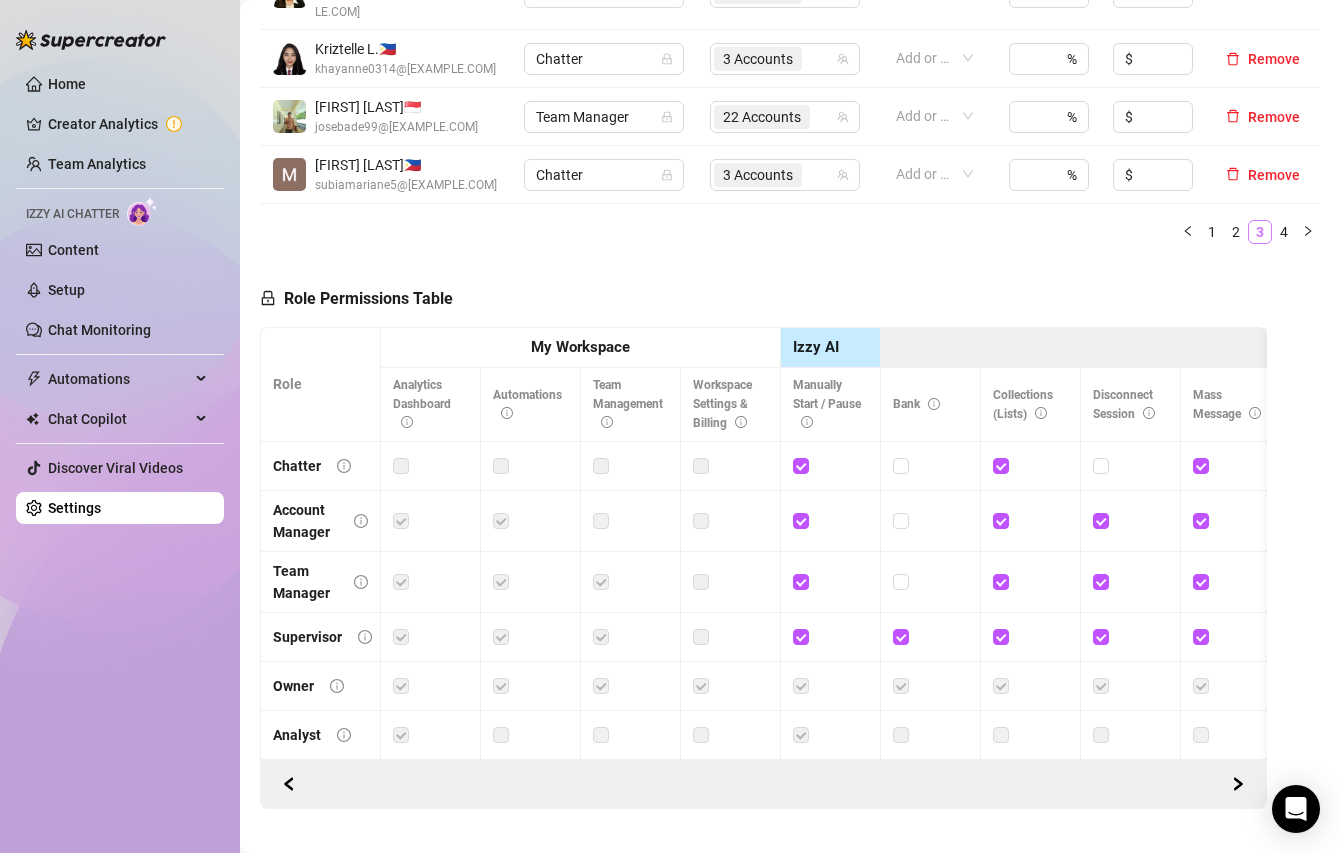 scroll, scrollTop: 0, scrollLeft: 536, axis: horizontal 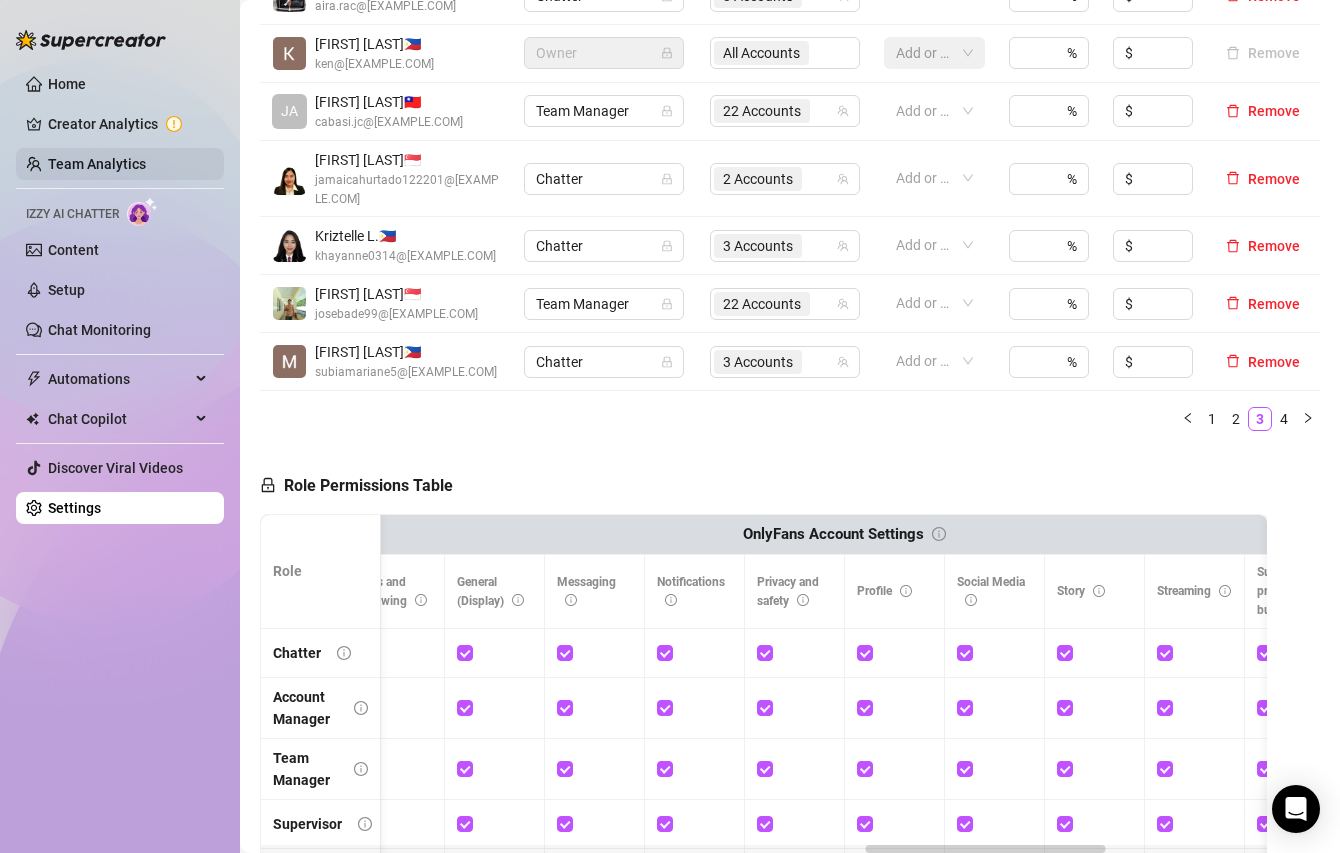 click on "Team Analytics" at bounding box center (97, 164) 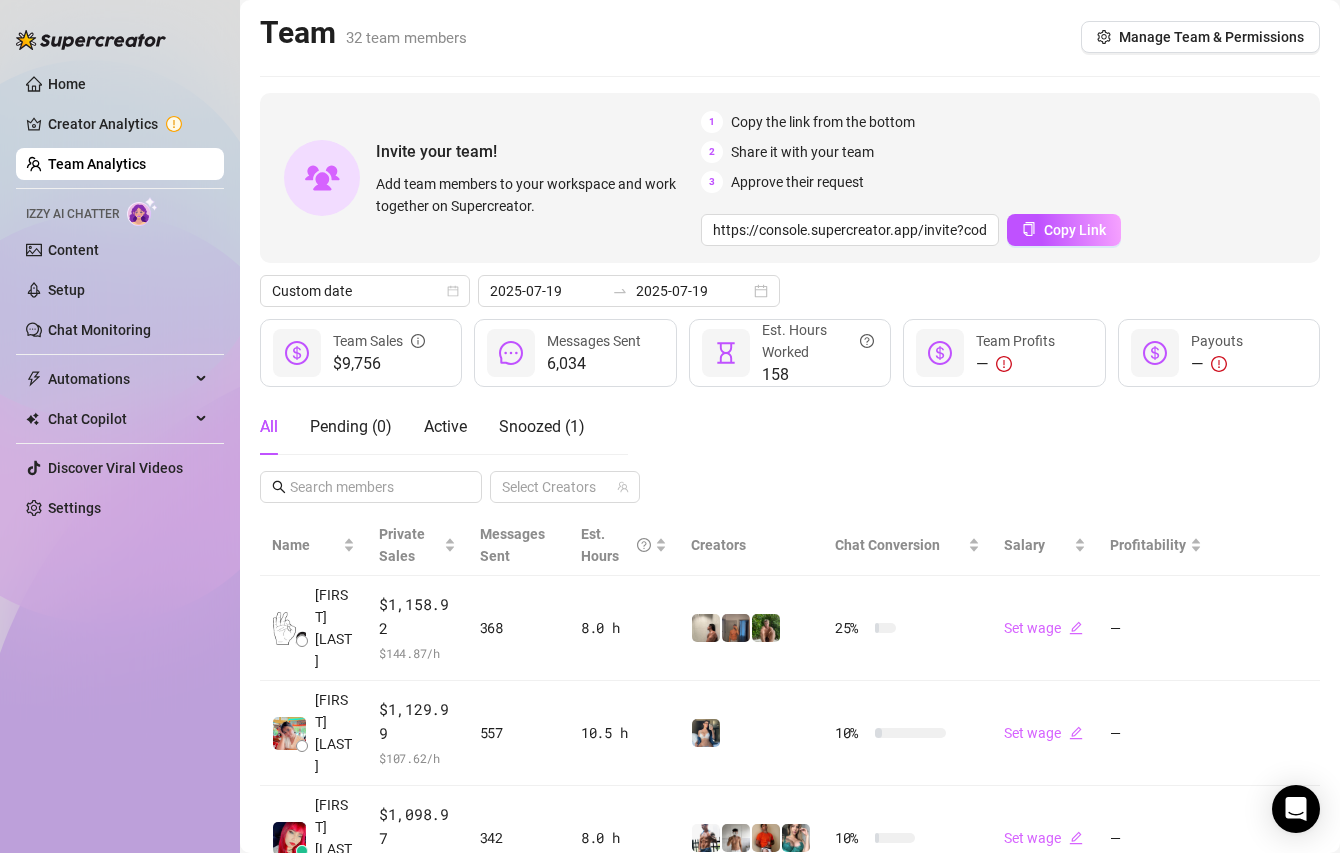 type 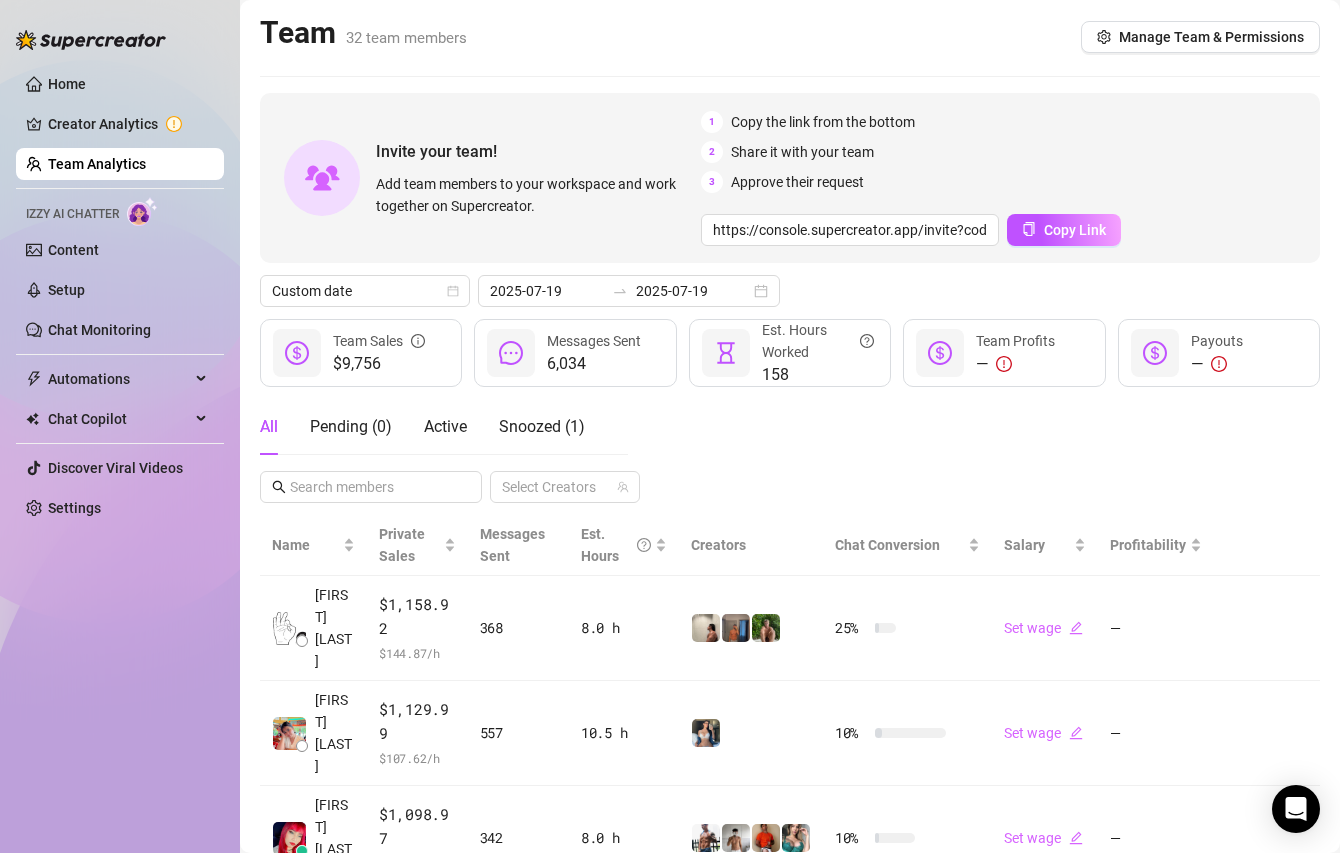 type 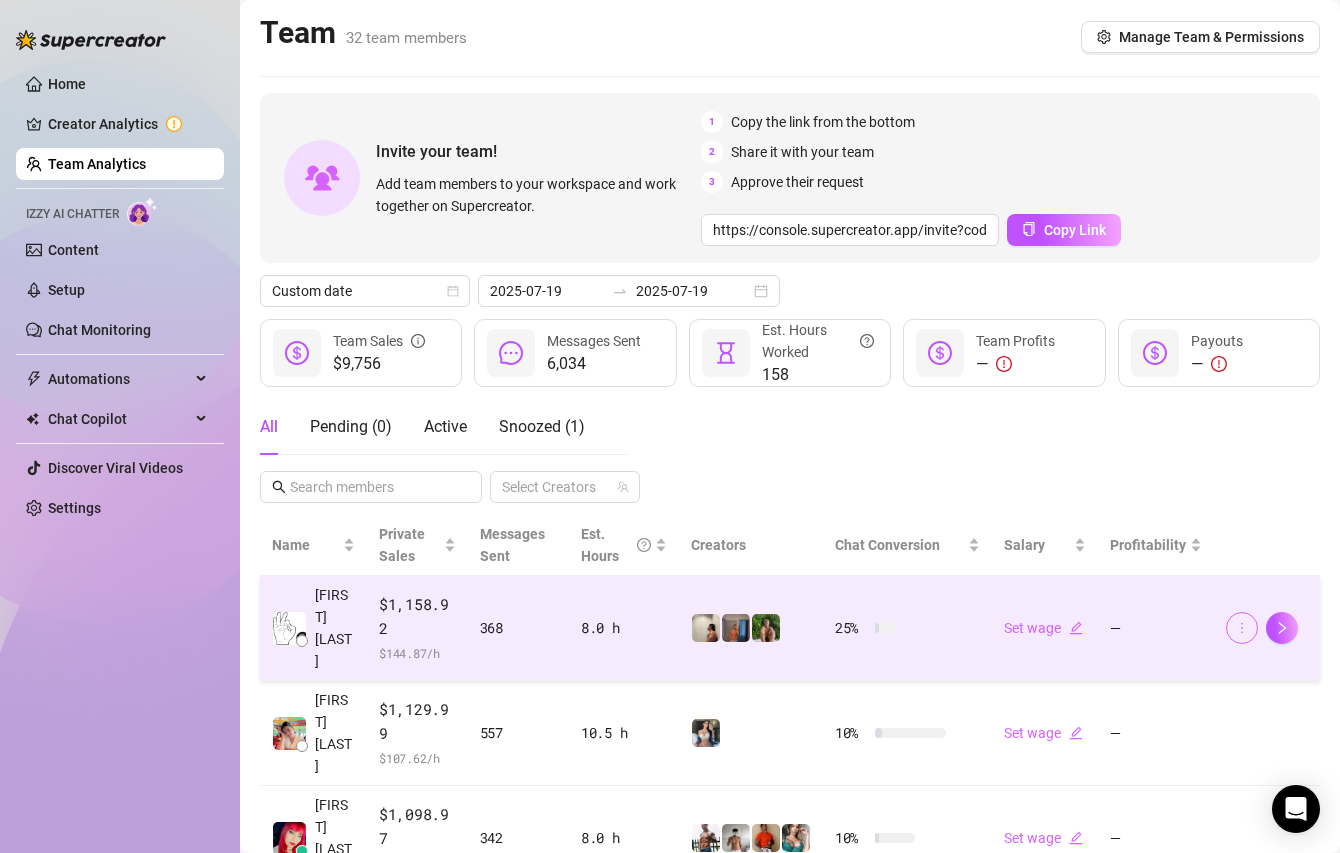 type 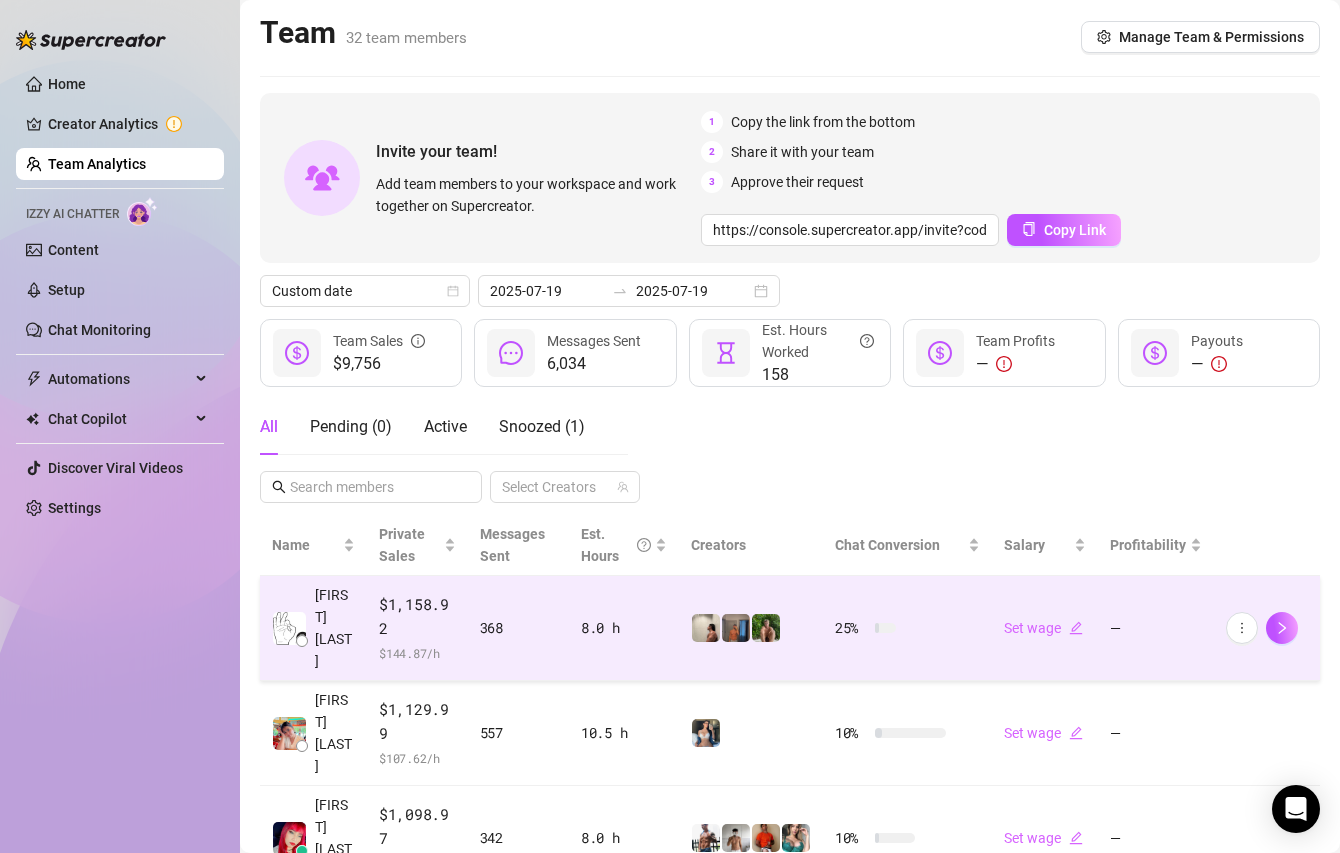 type 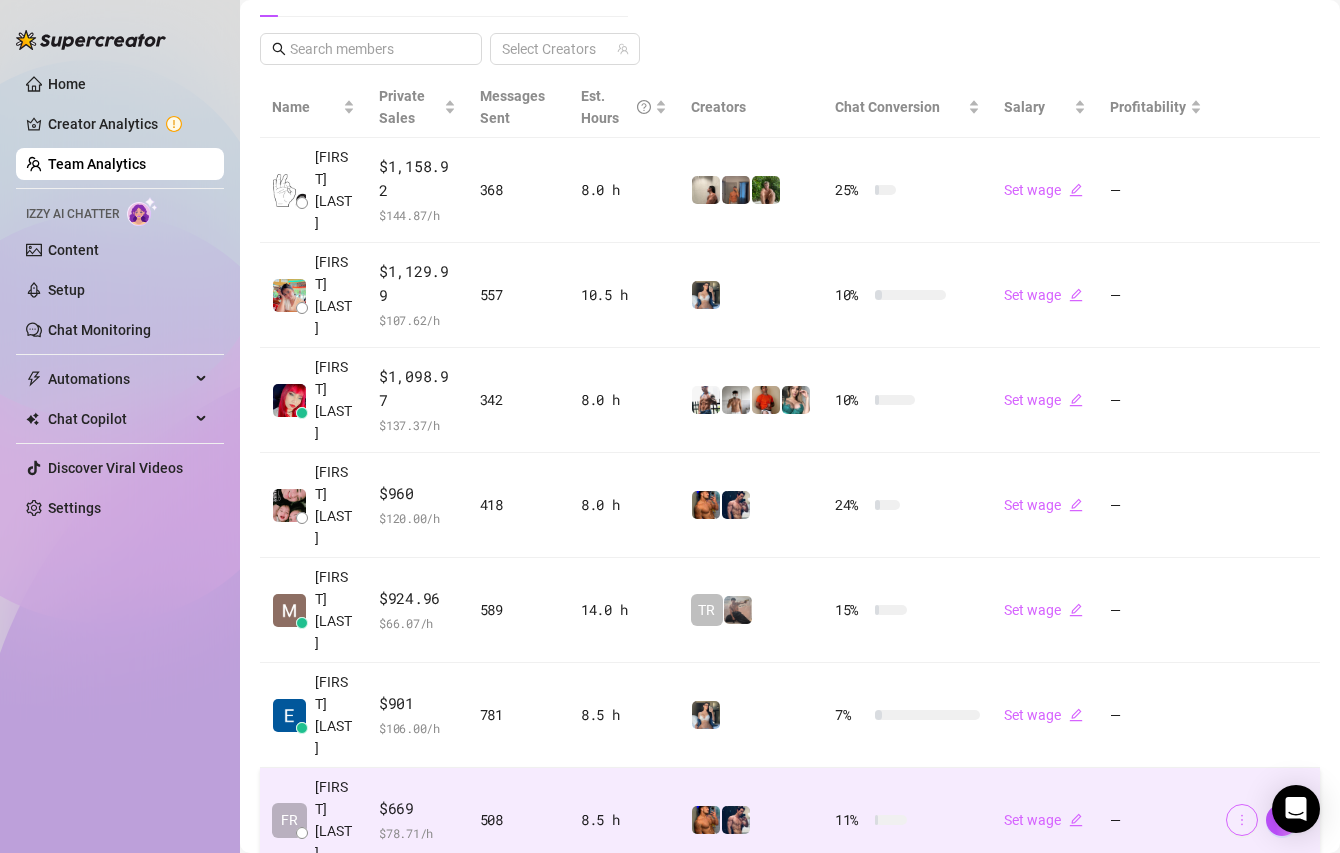 type 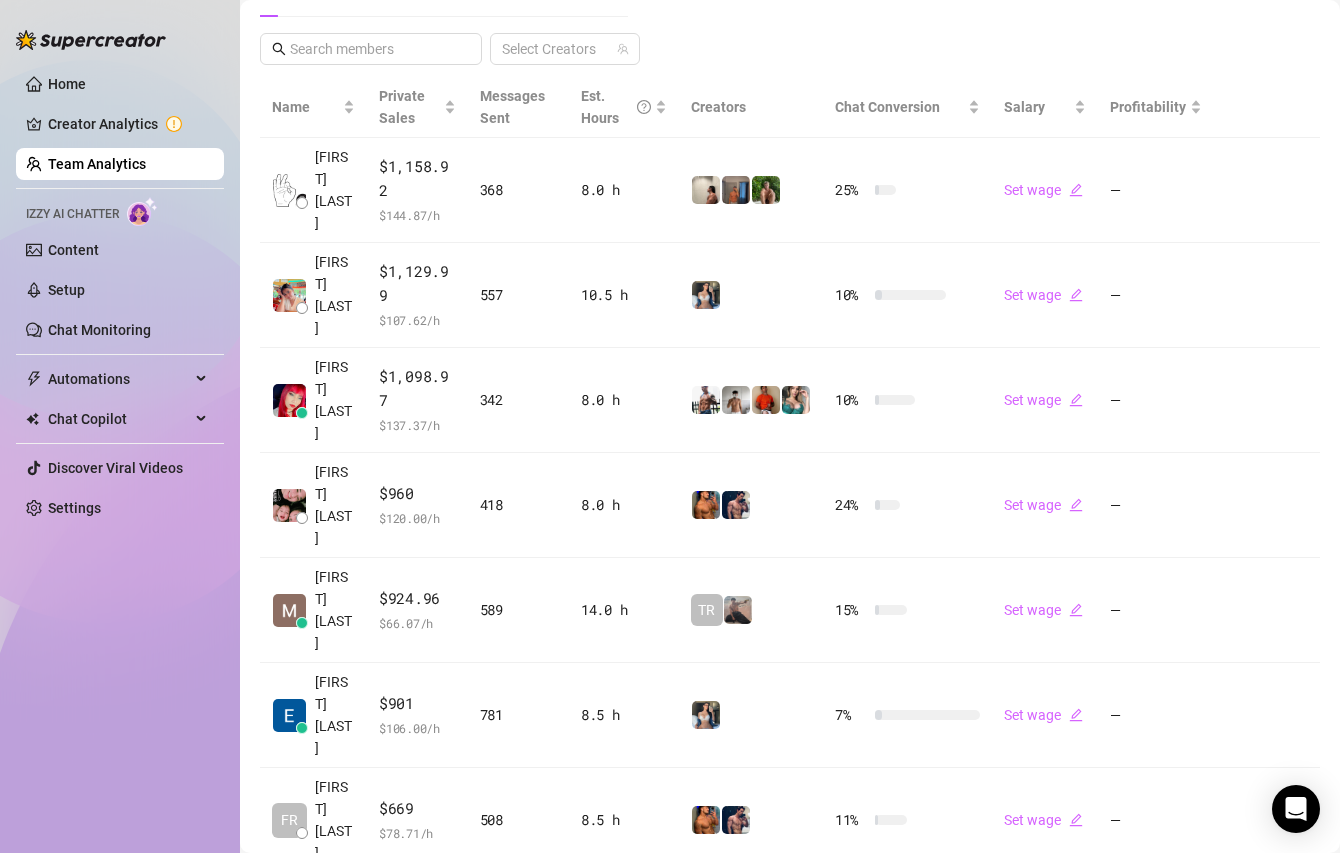 type 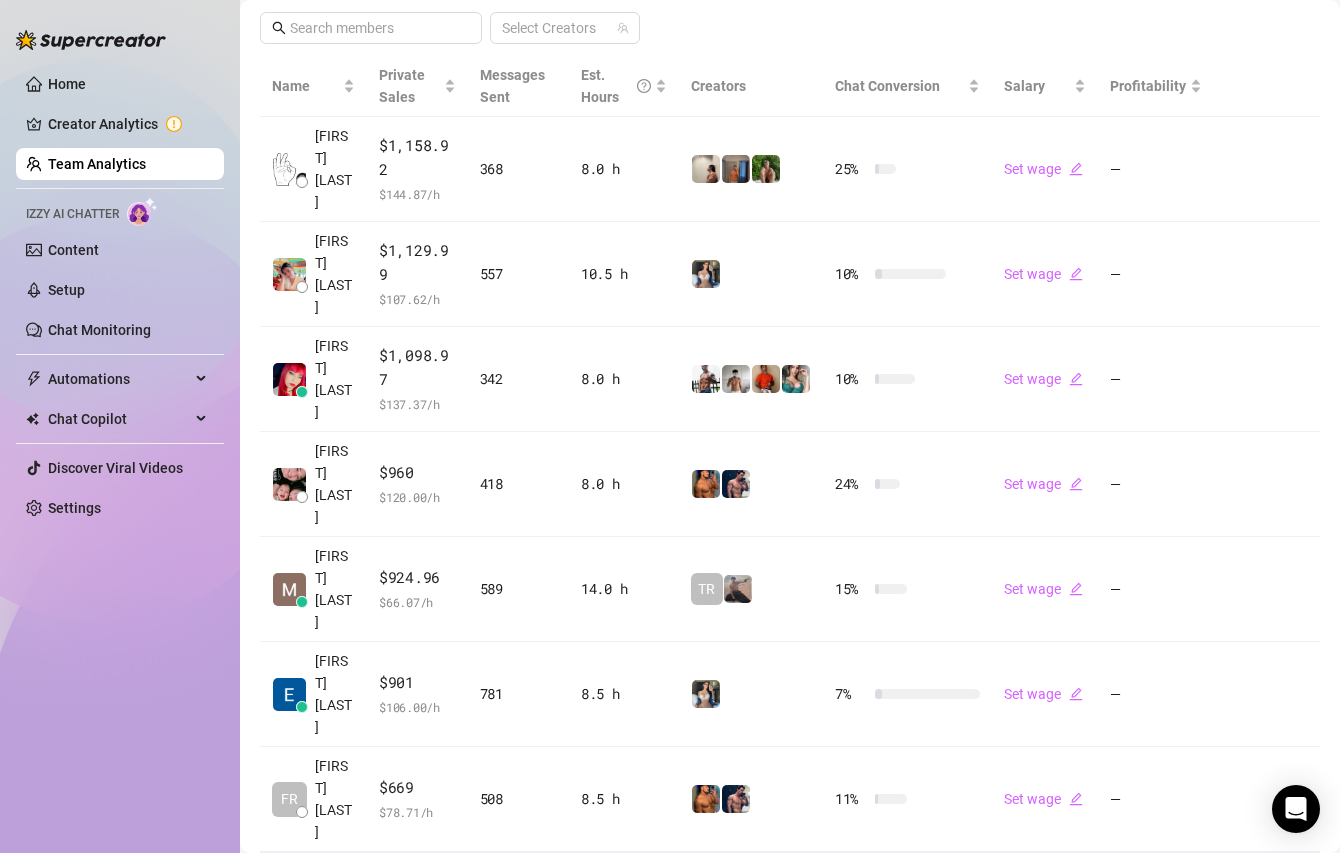 type 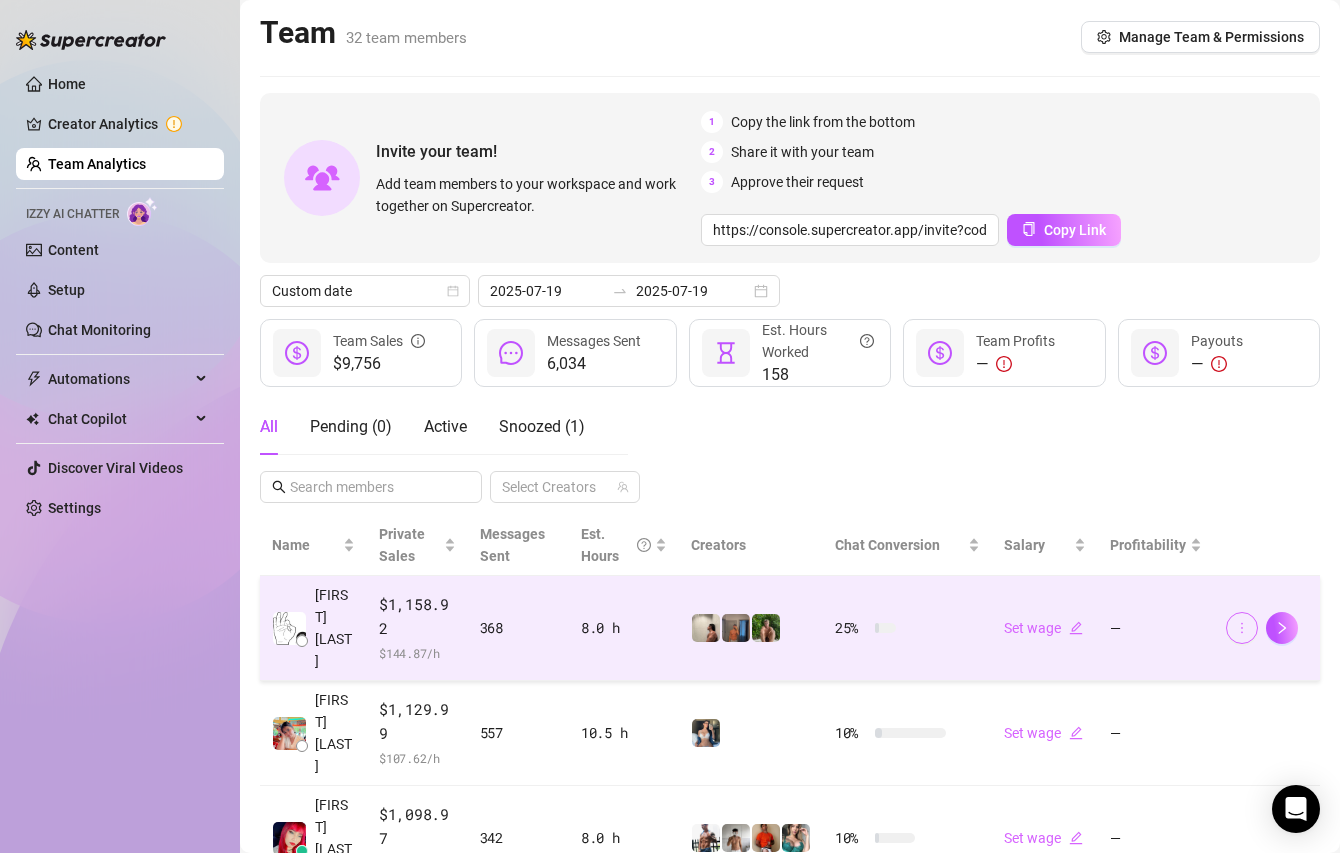 click at bounding box center (1242, 628) 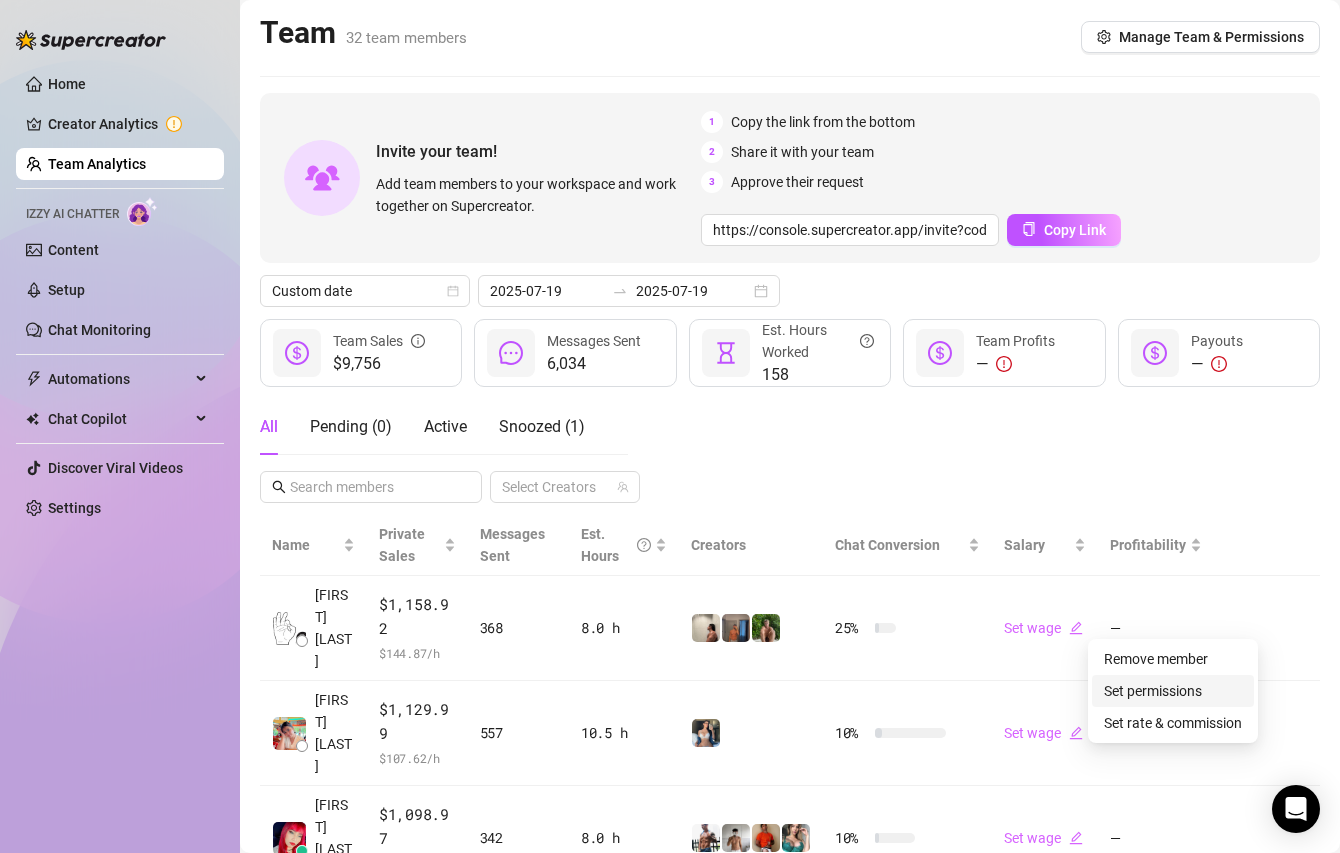 click on "Set permissions" at bounding box center (1153, 691) 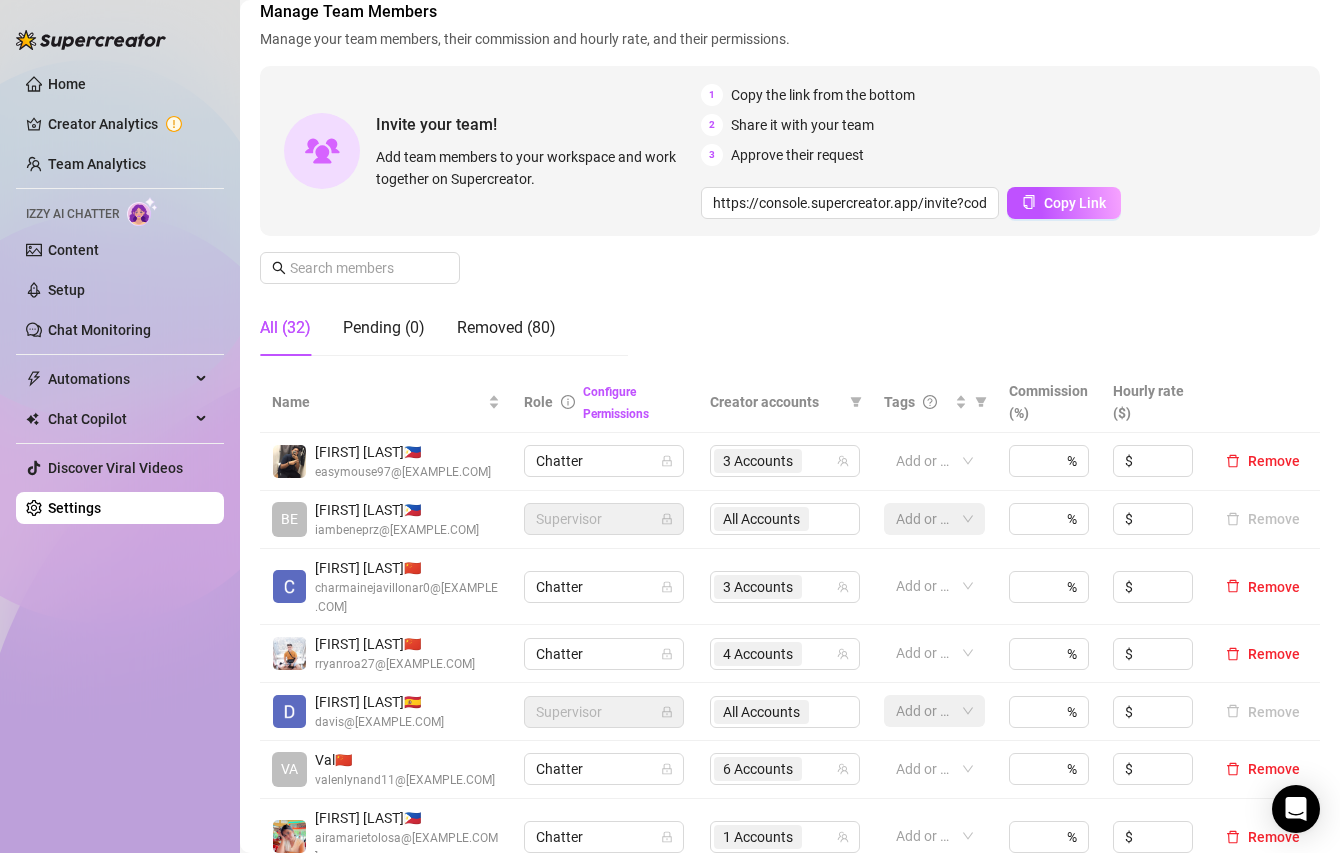 type 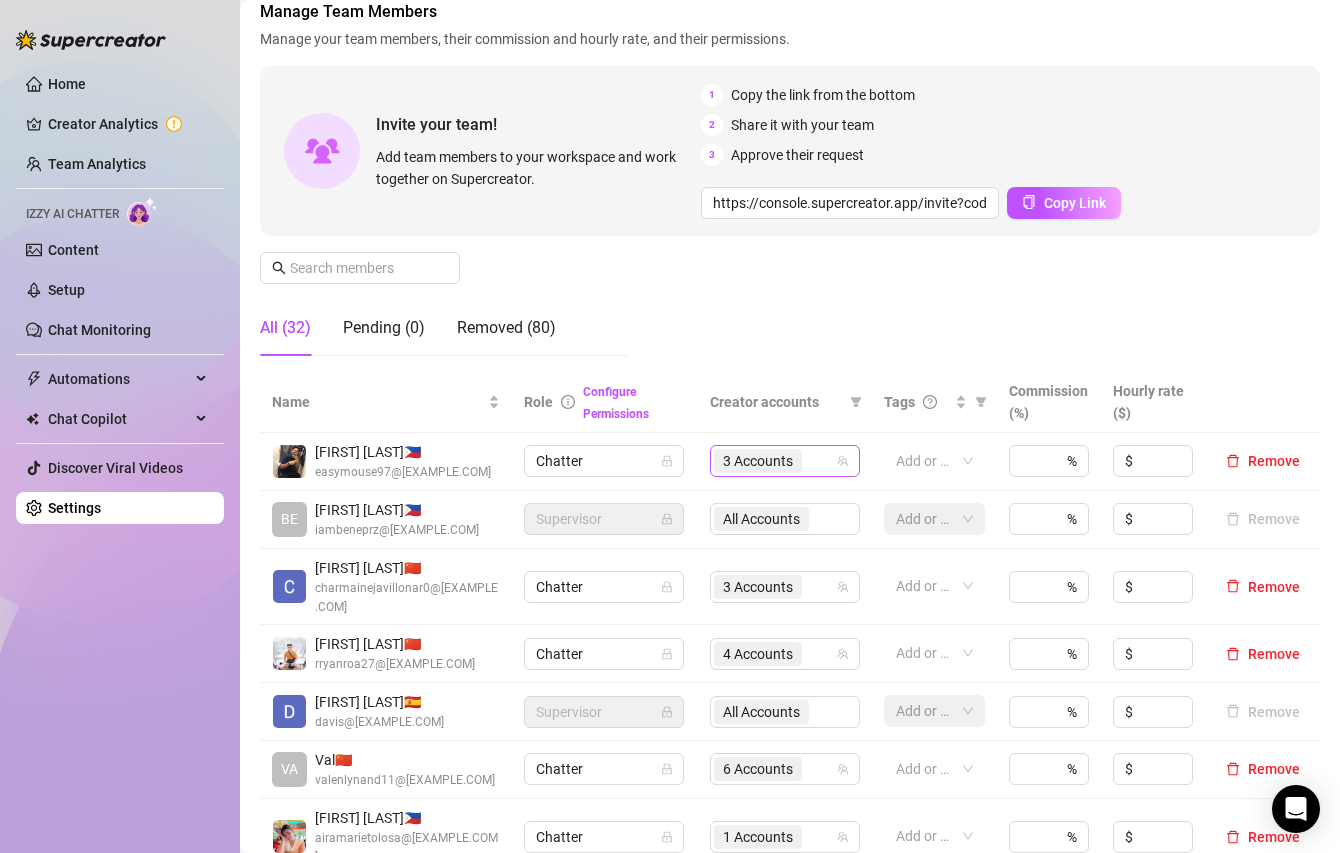 type 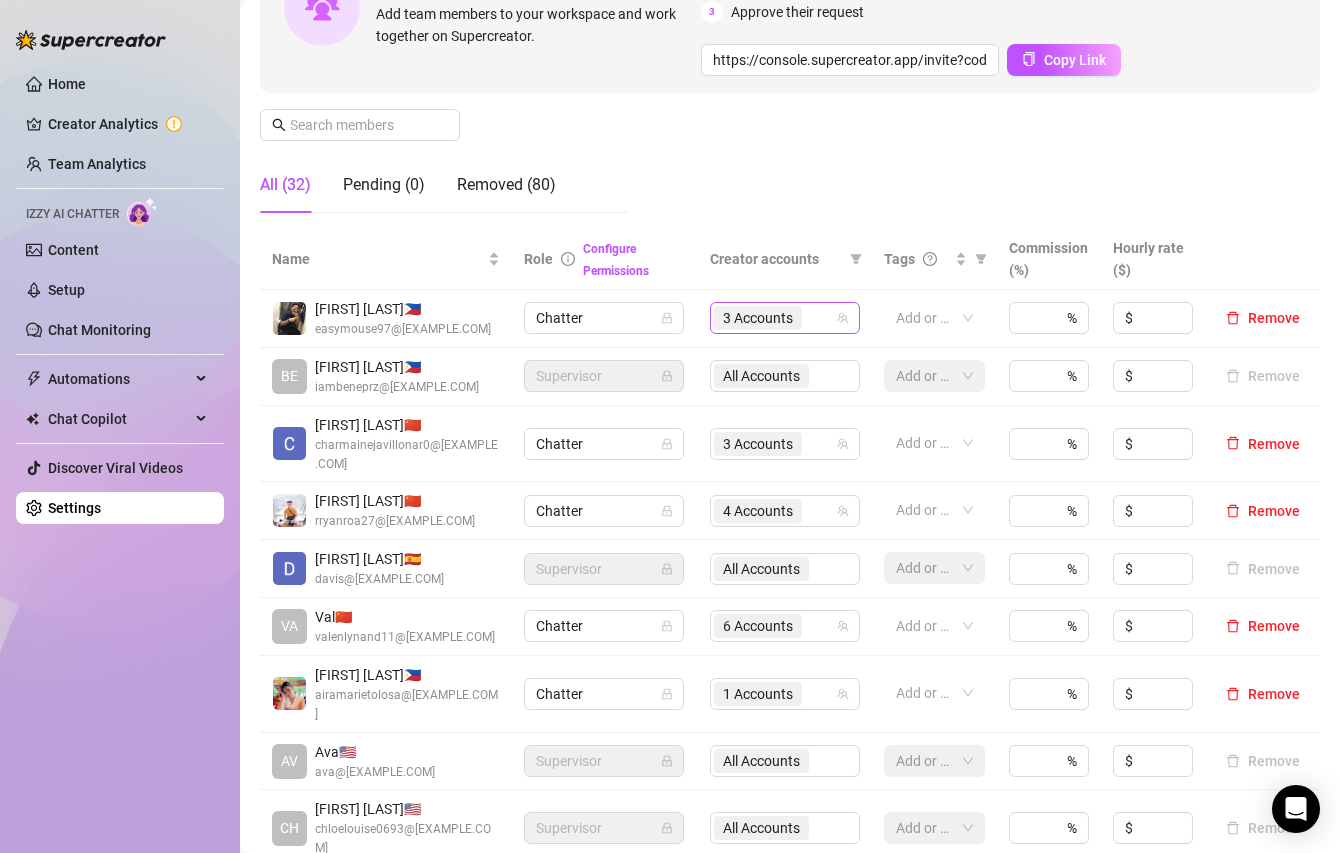 type 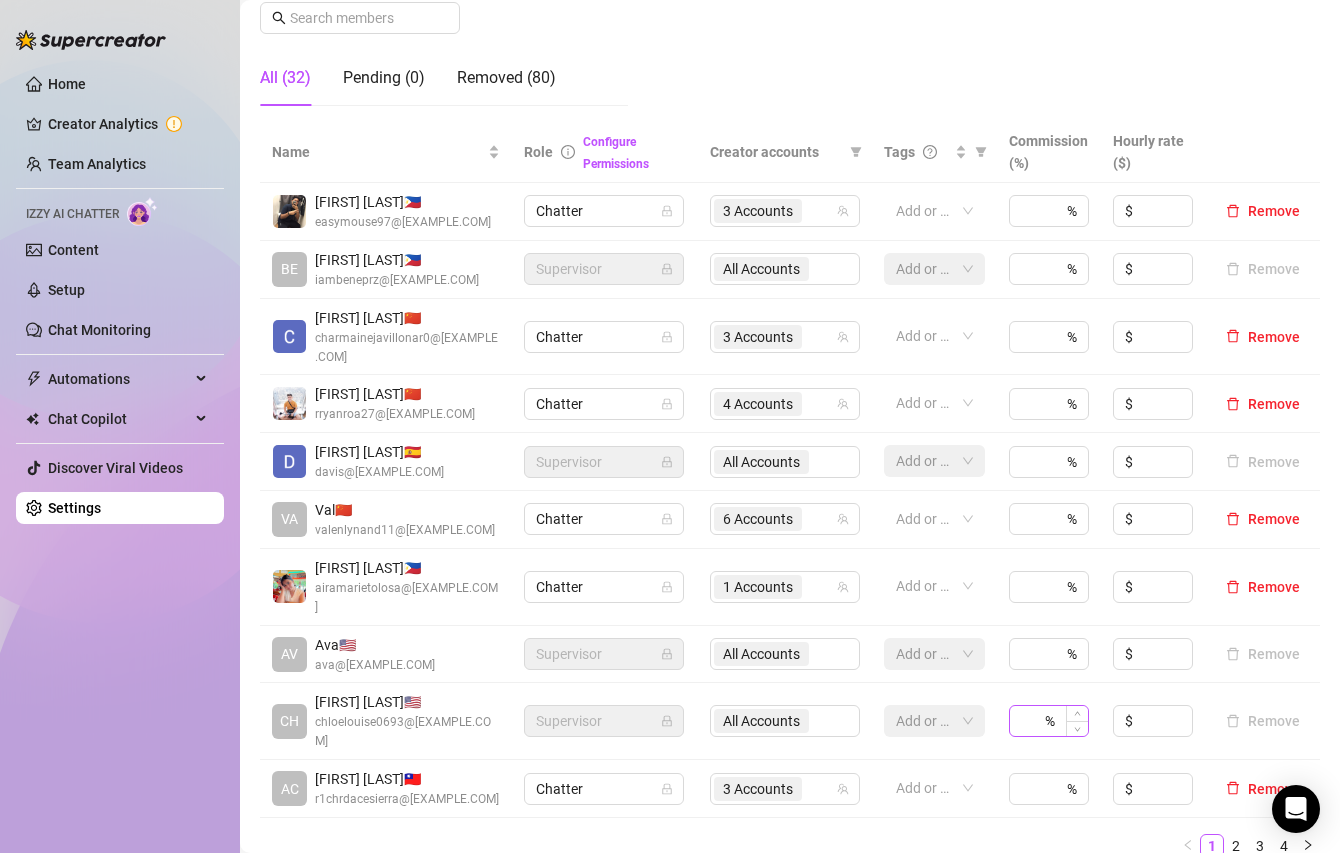 type 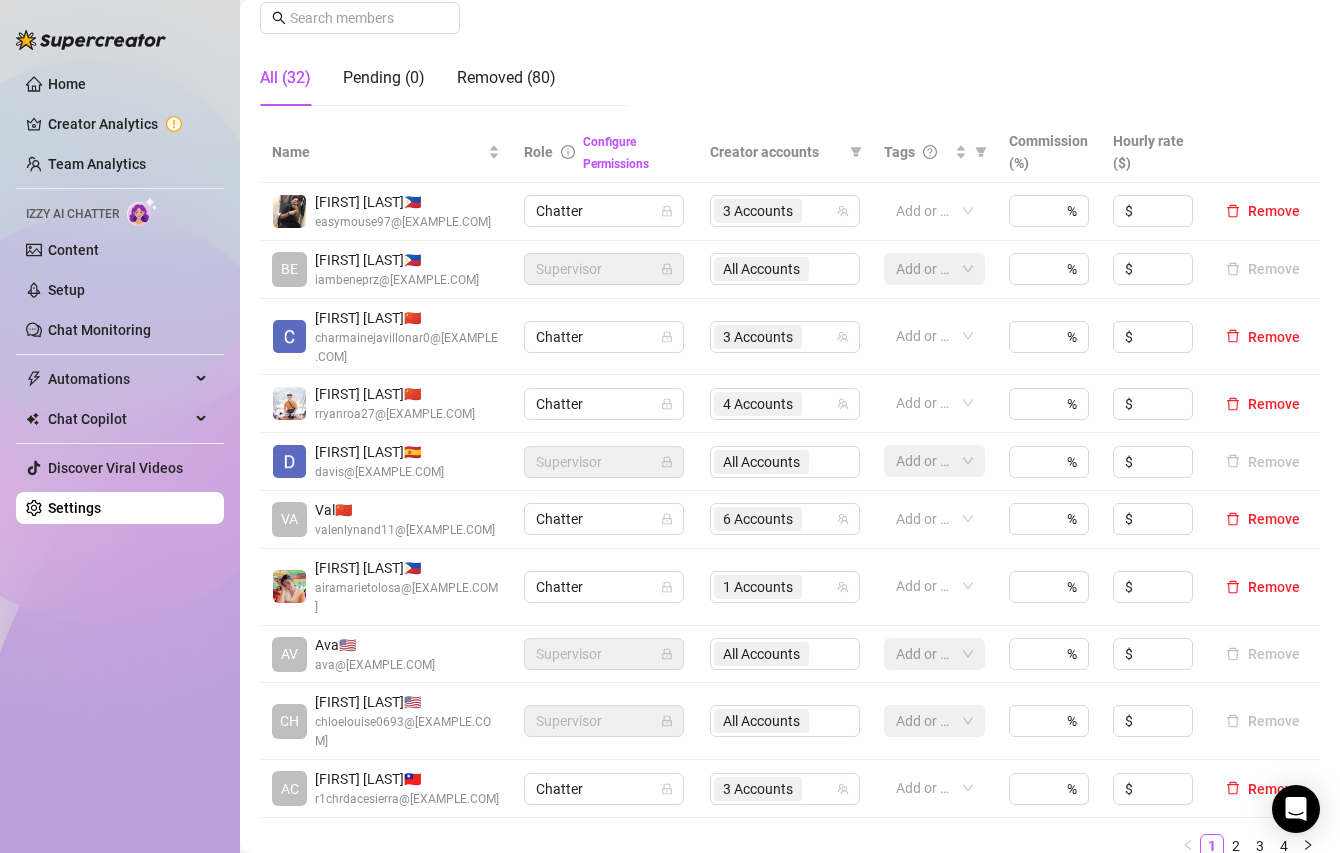 type 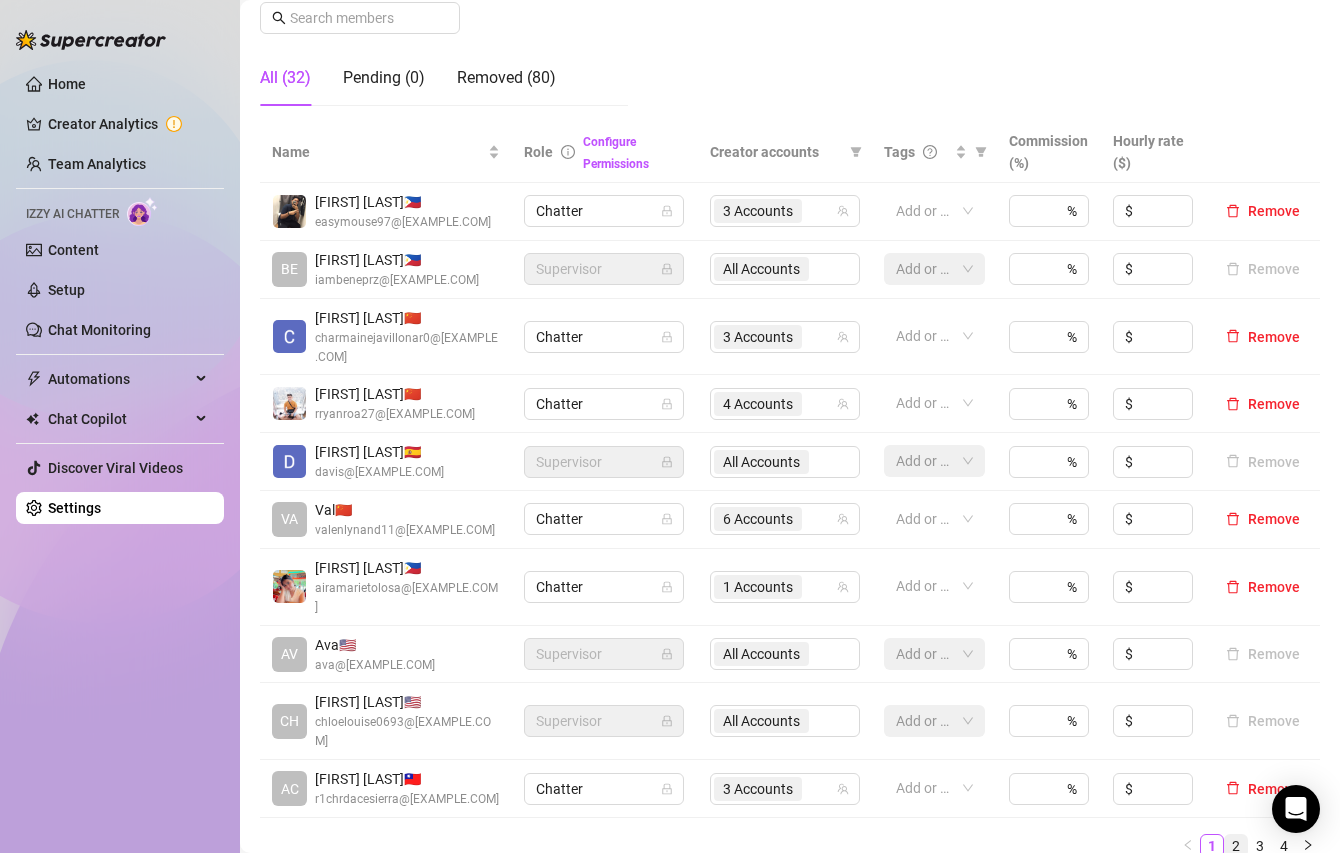 type 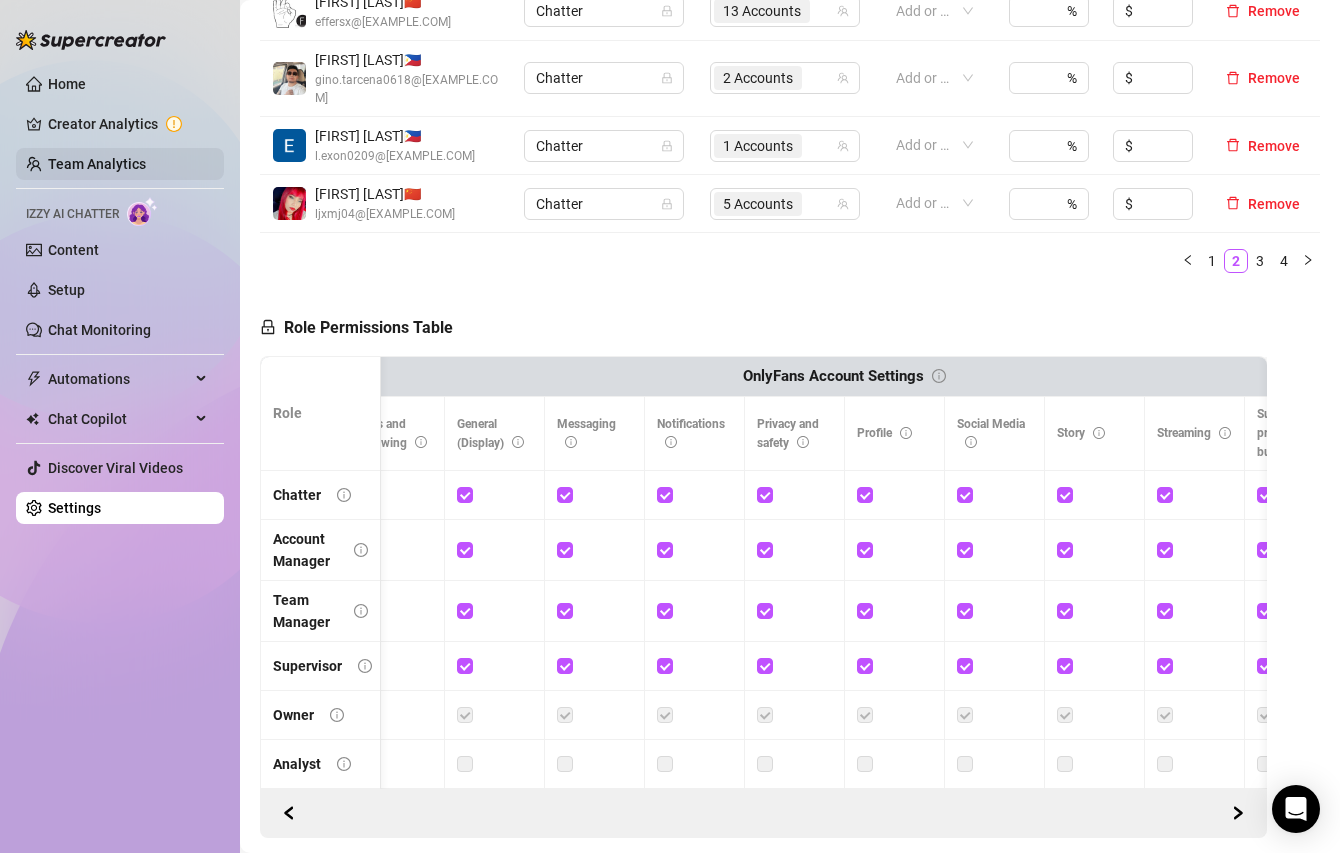 click on "Team Analytics" at bounding box center (97, 164) 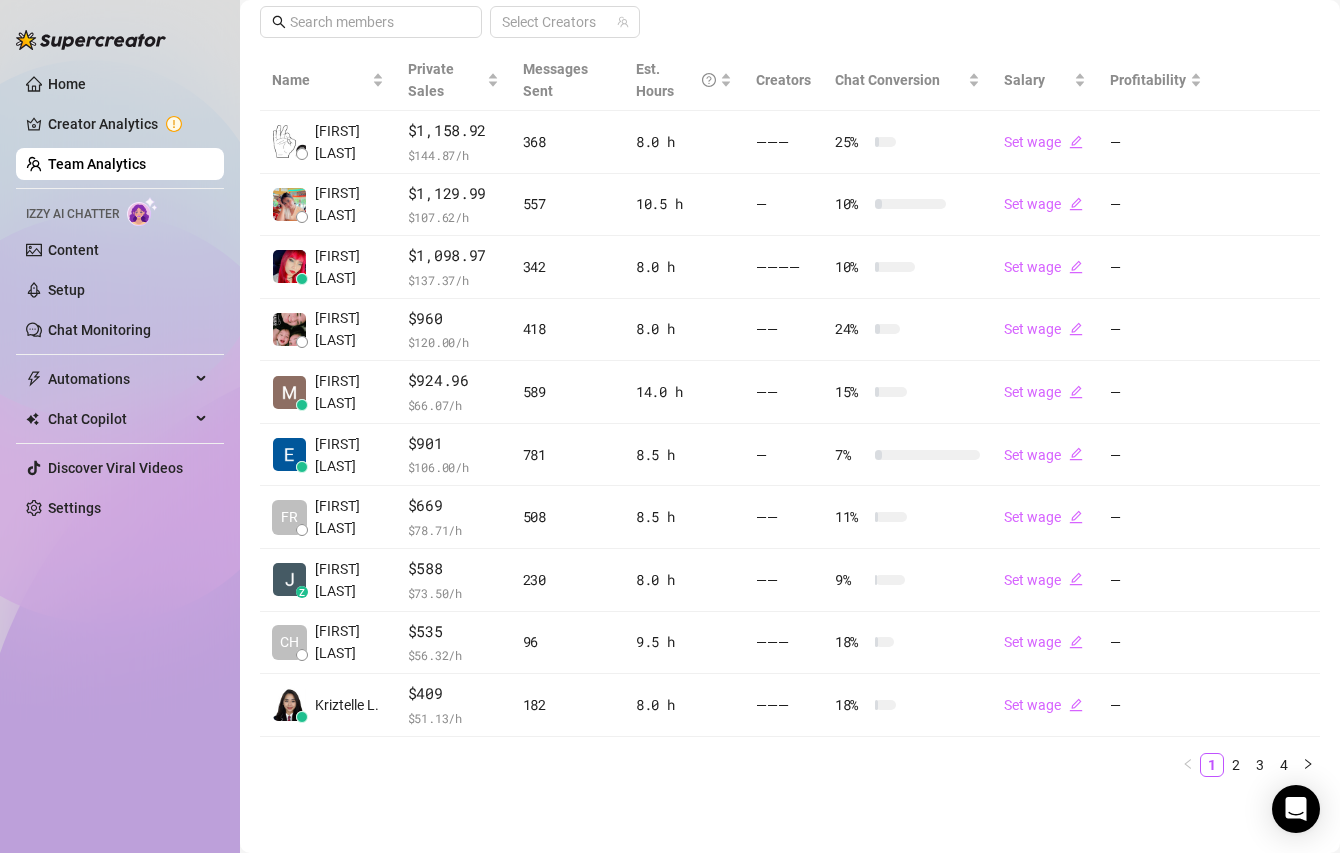 type 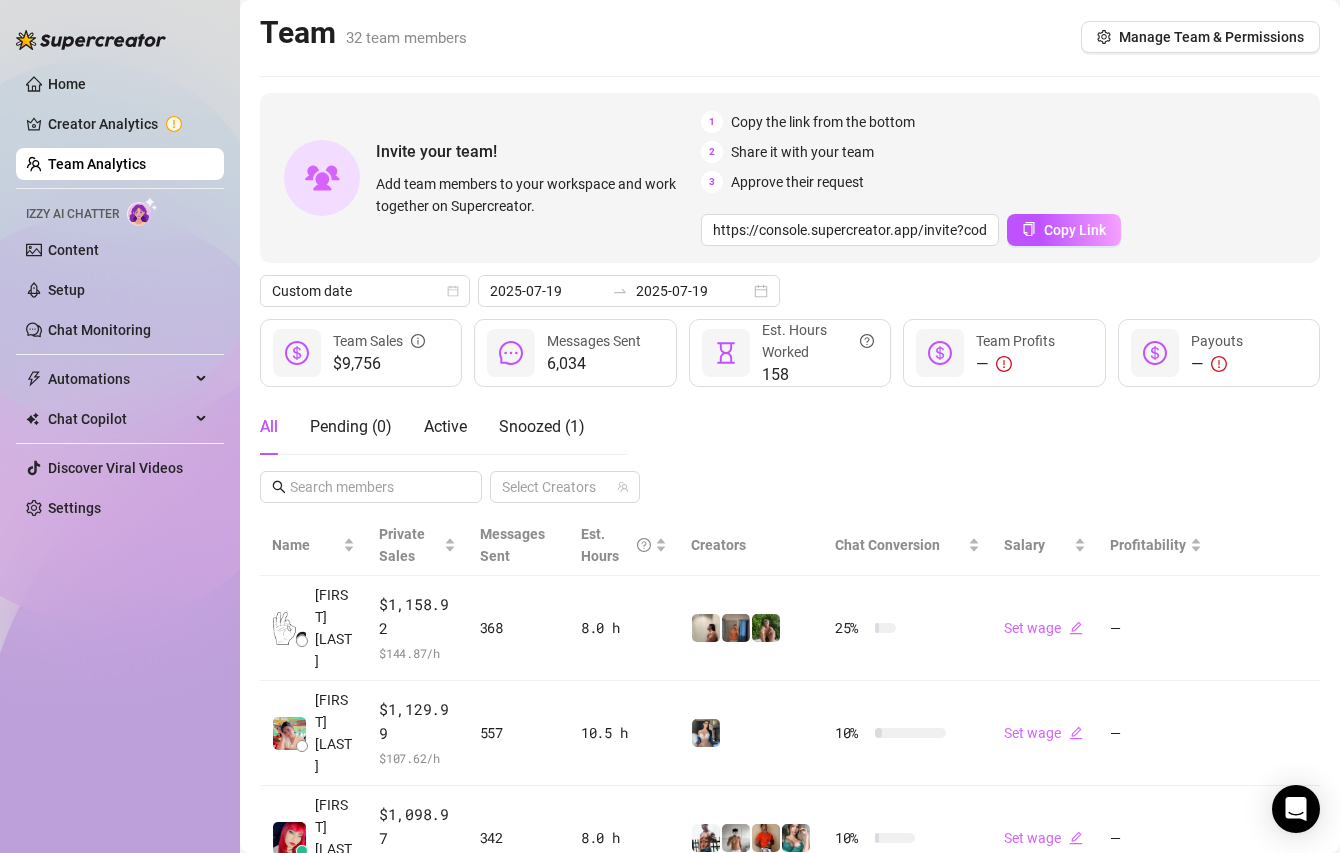 type 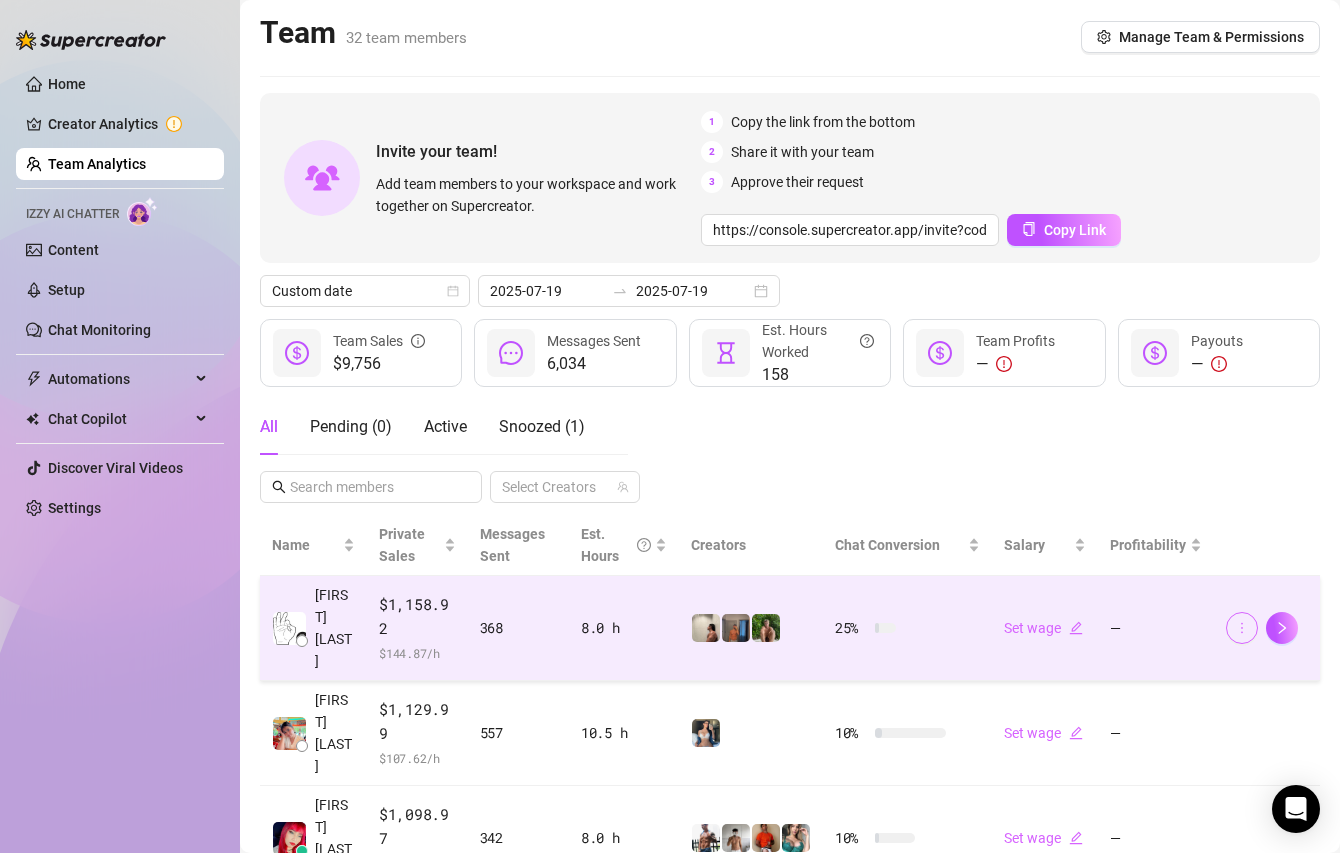 click at bounding box center [1242, 628] 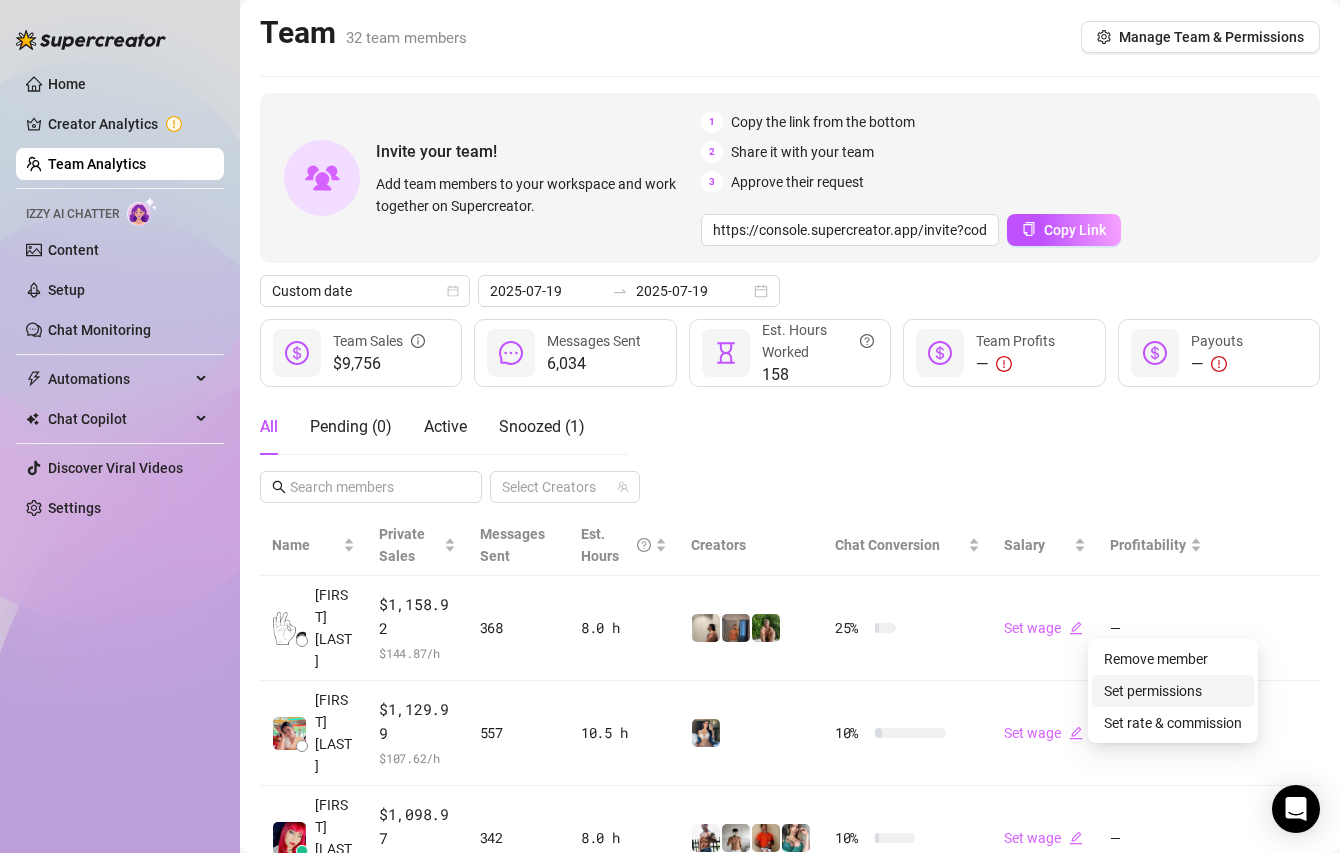 click on "Set permissions" at bounding box center [1153, 691] 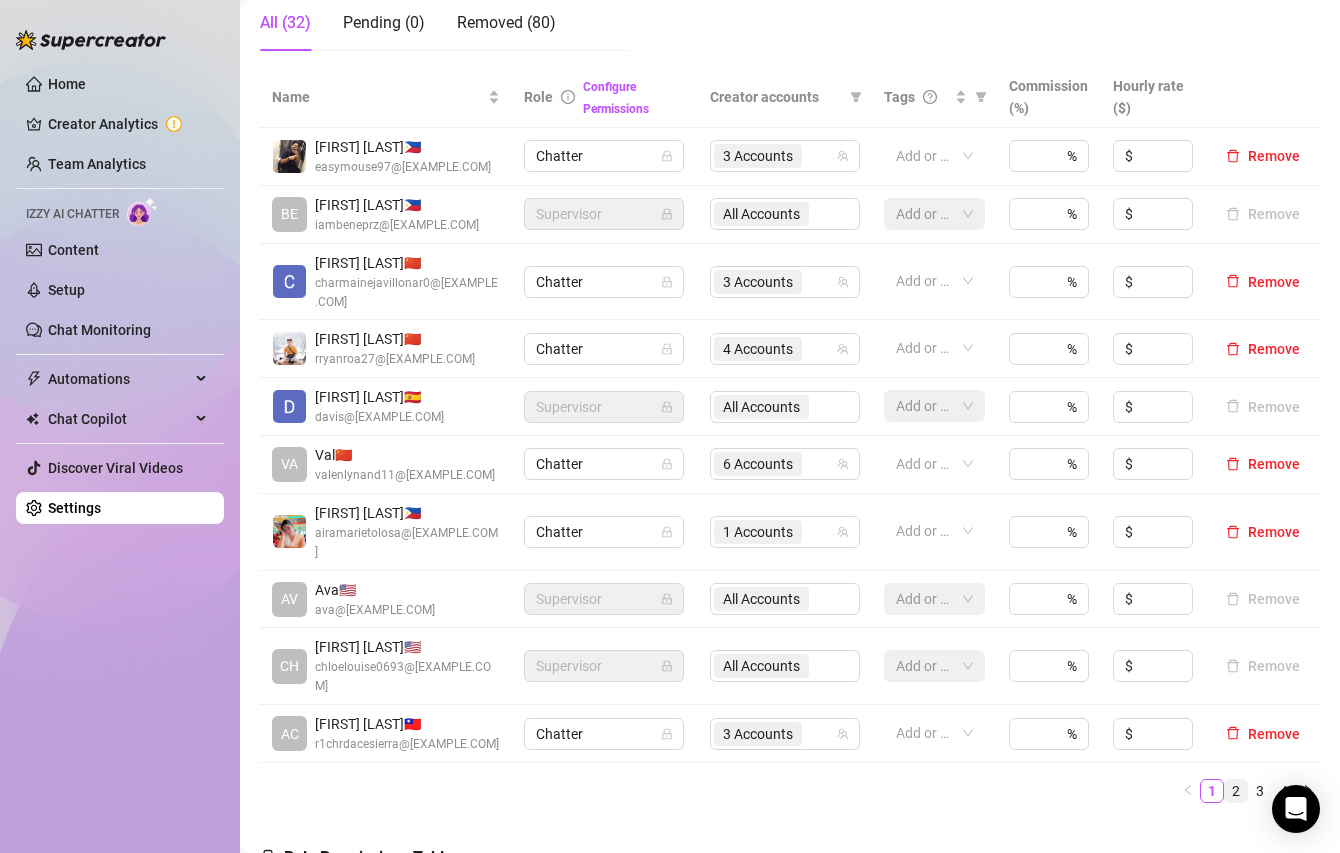 click on "2" at bounding box center (1236, 791) 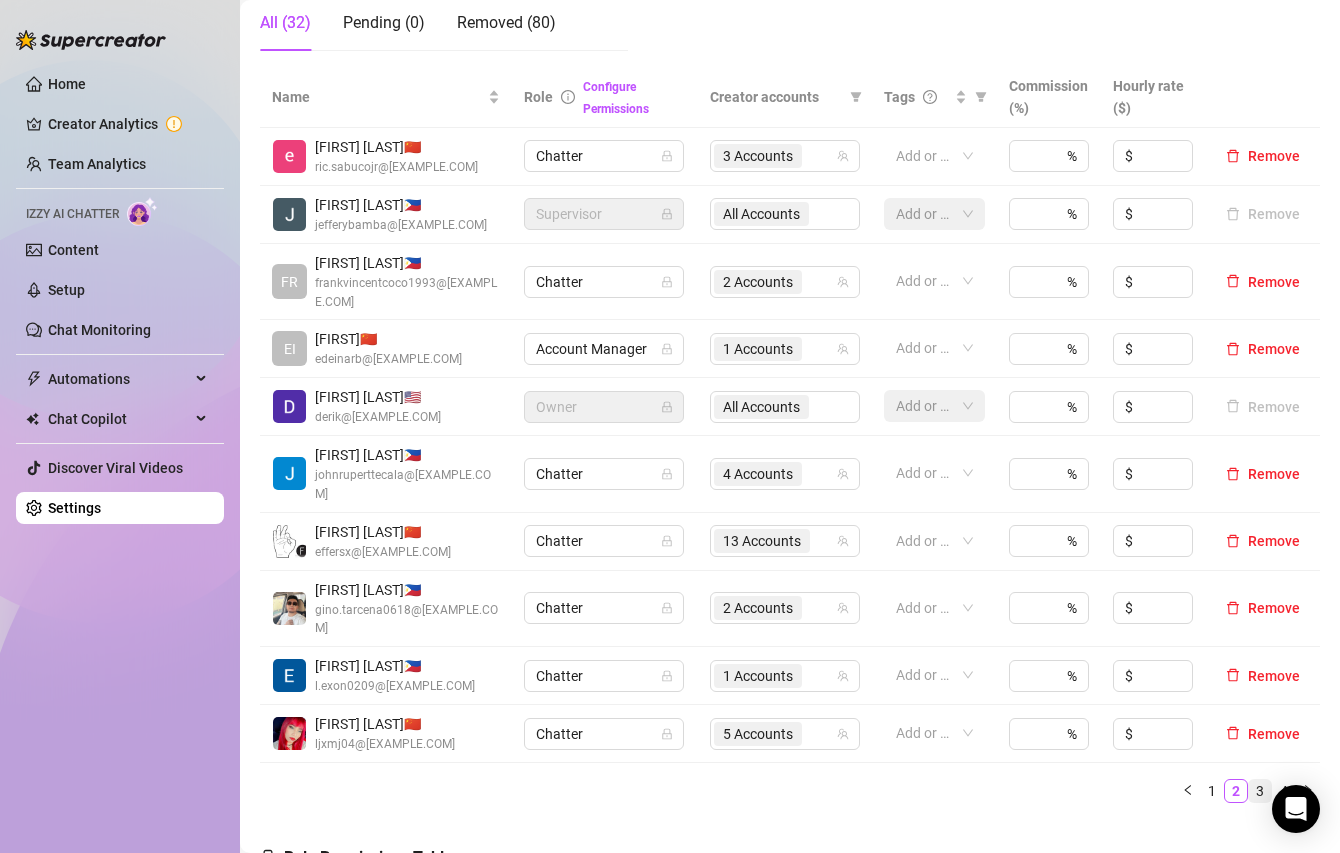 click on "3" at bounding box center [1260, 791] 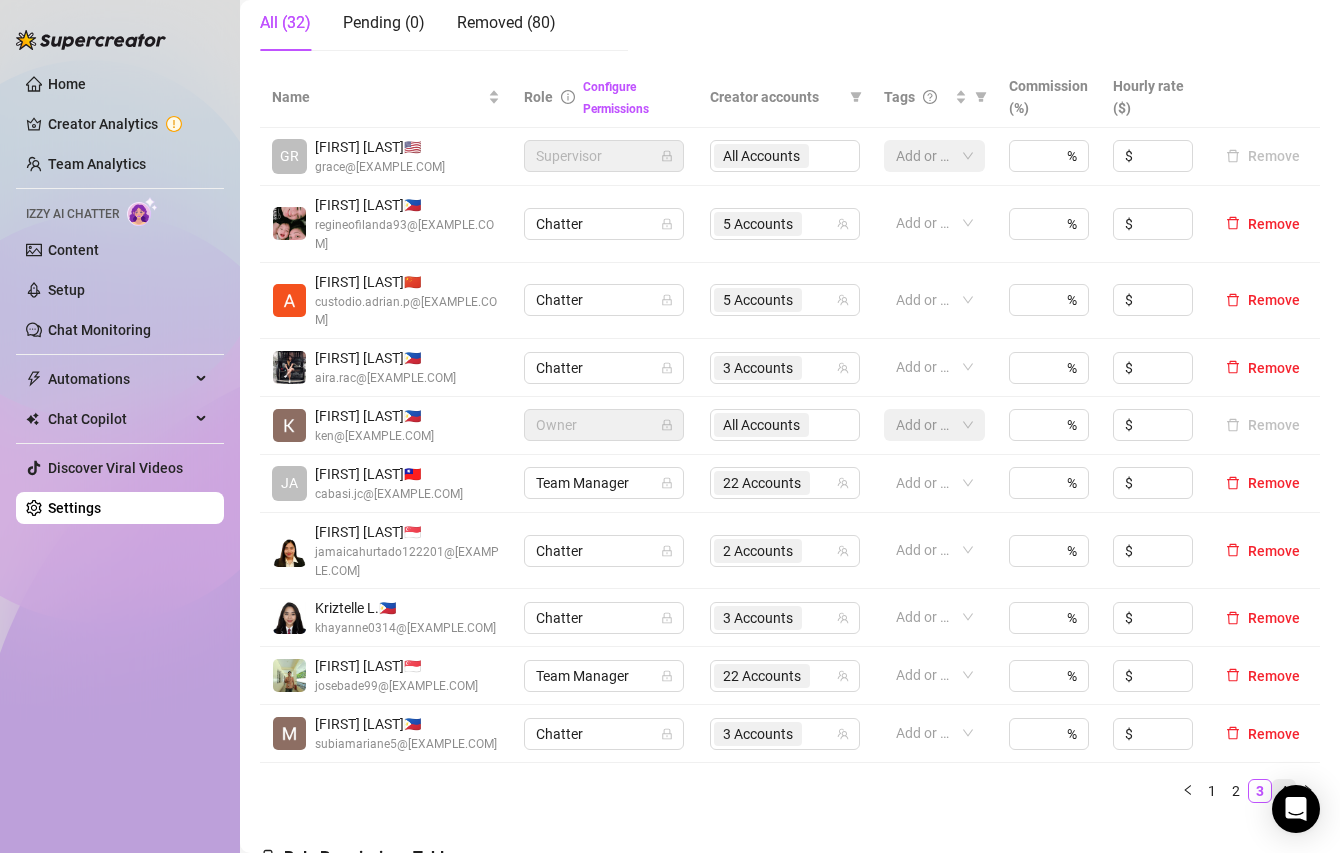 click on "4" at bounding box center [1284, 791] 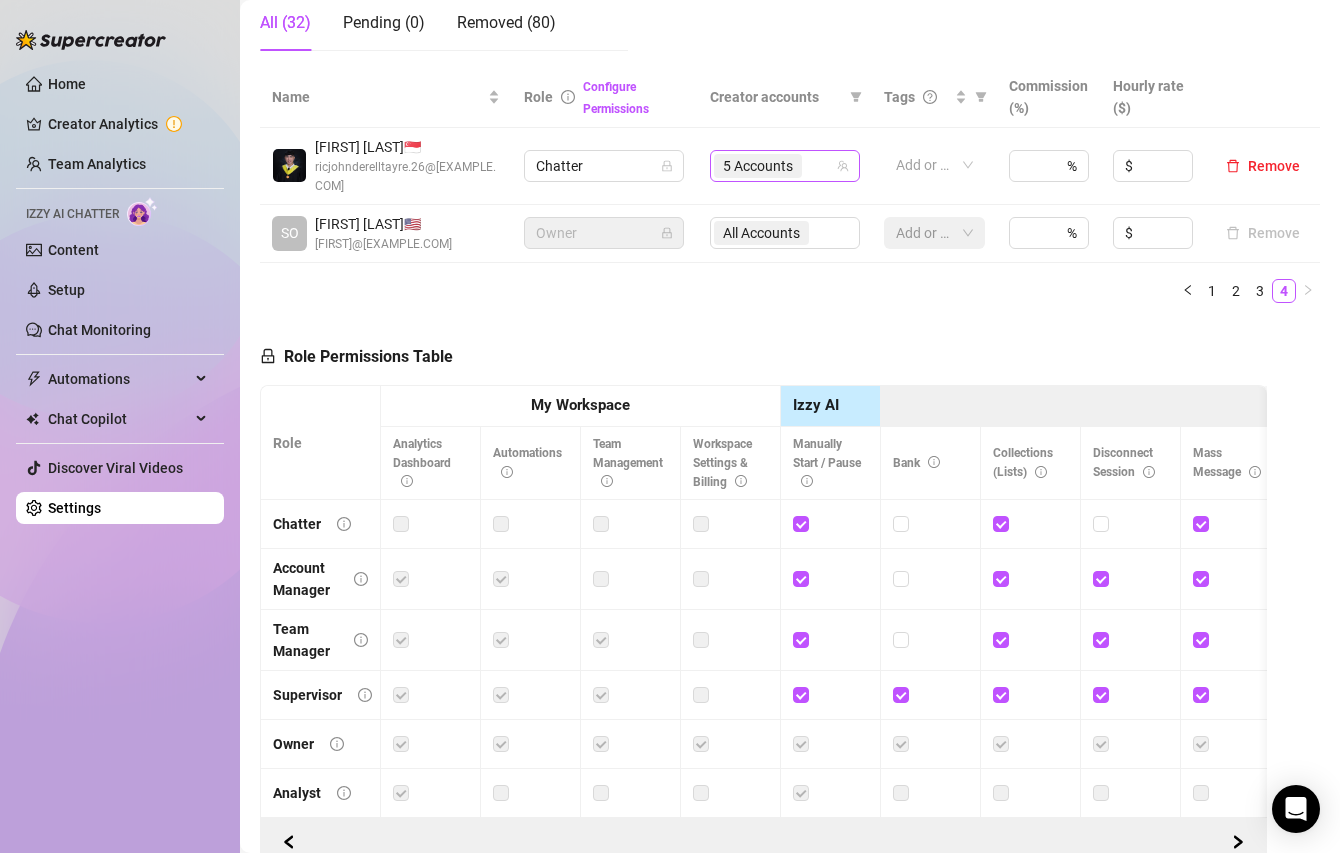 click on "5 Accounts" at bounding box center (758, 166) 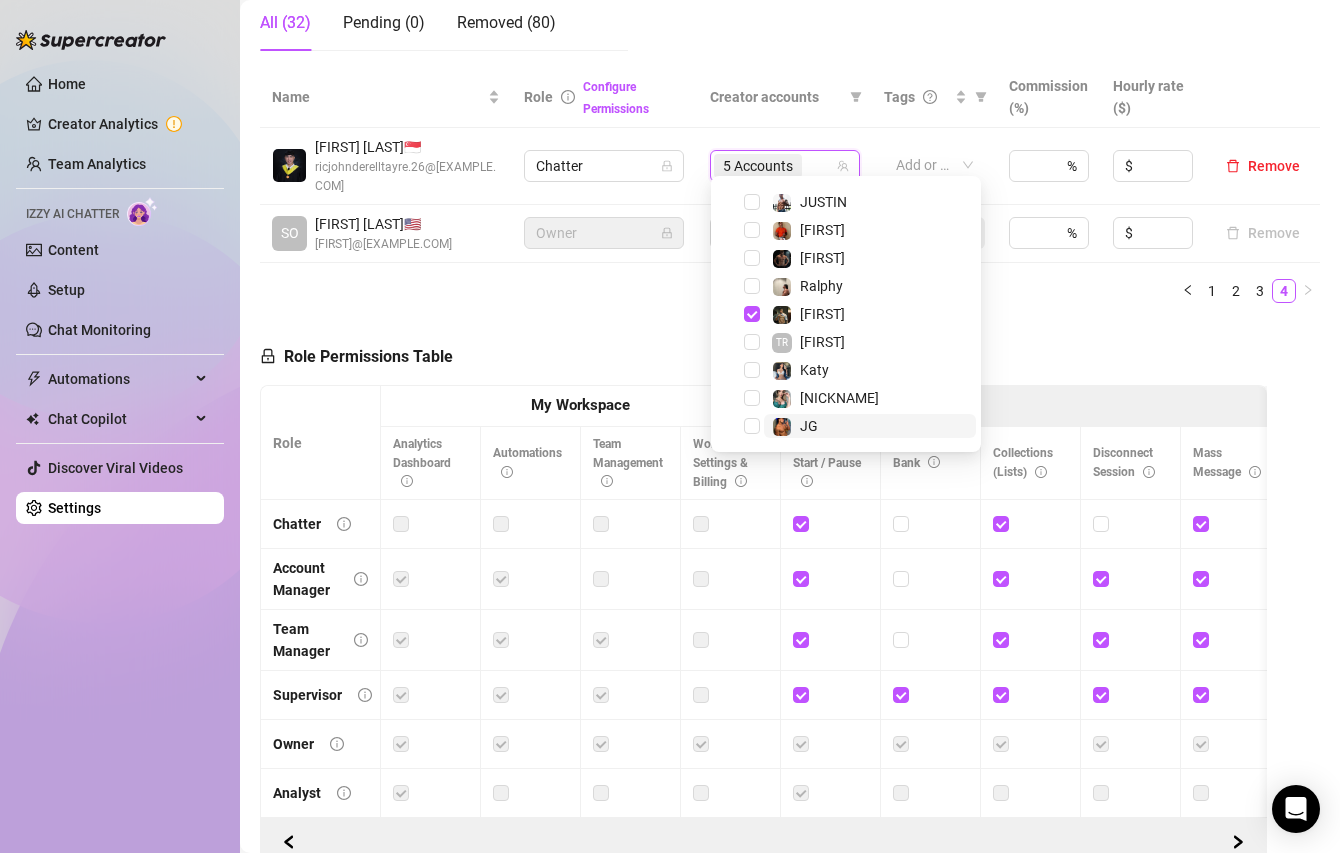 click on "JG" at bounding box center (870, 426) 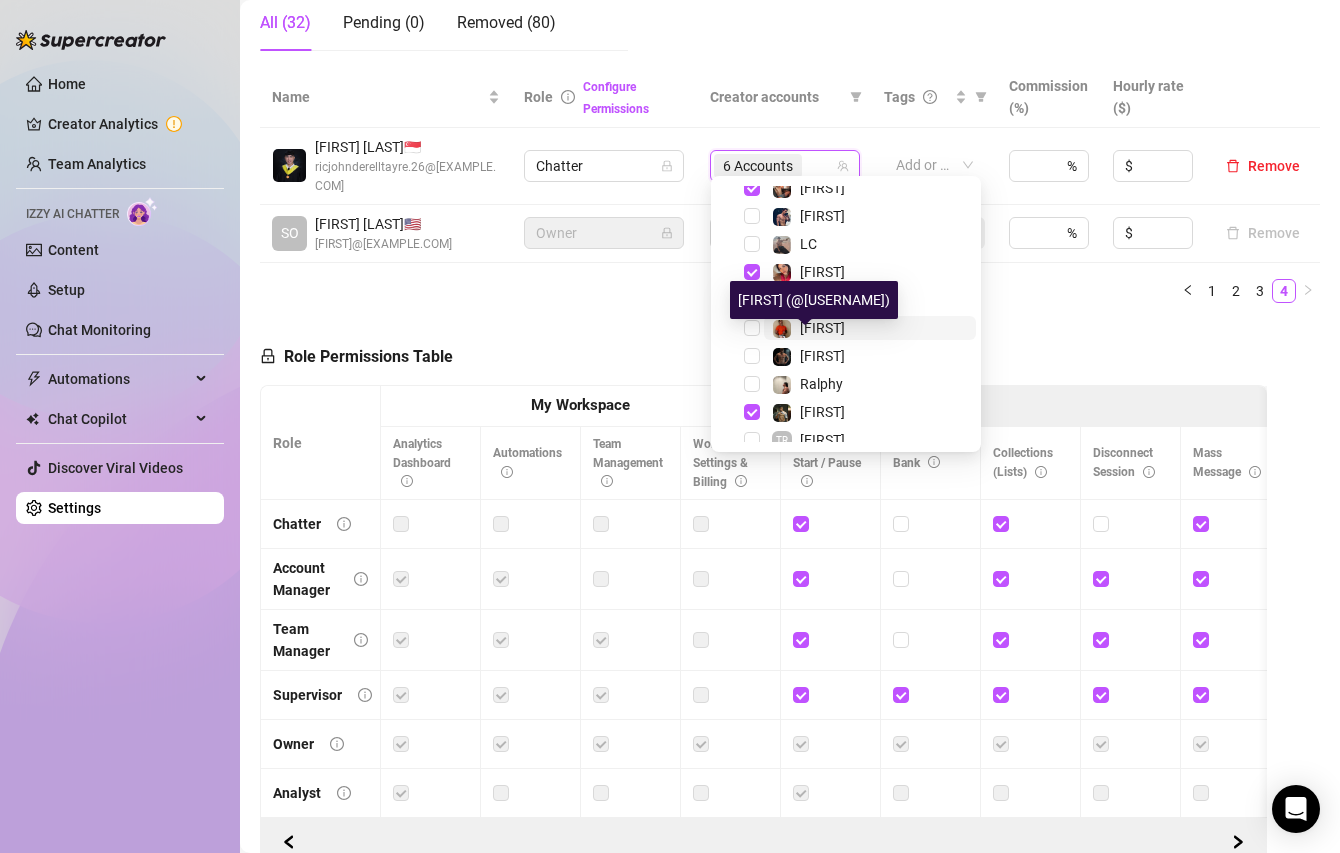 scroll, scrollTop: 303, scrollLeft: 0, axis: vertical 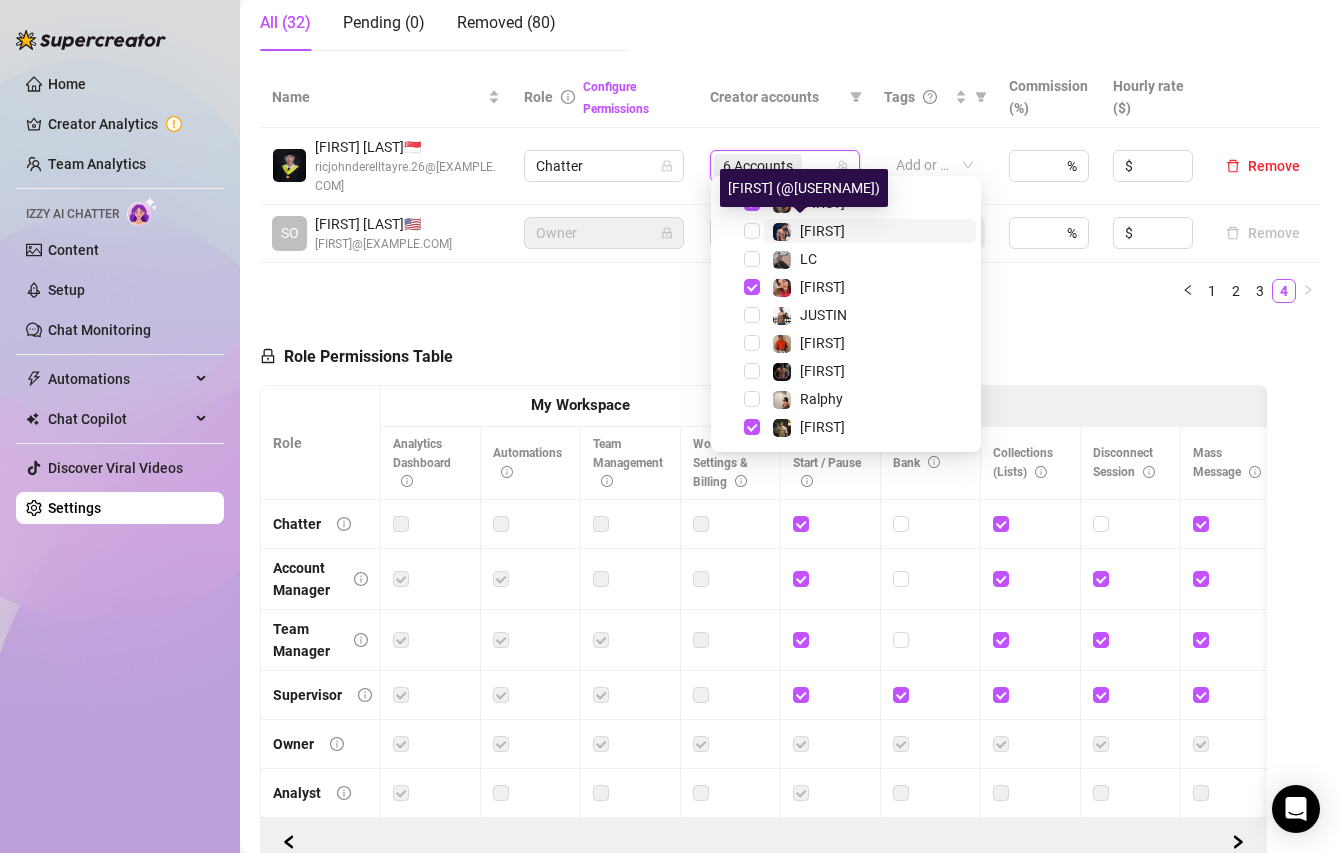 click at bounding box center (782, 232) 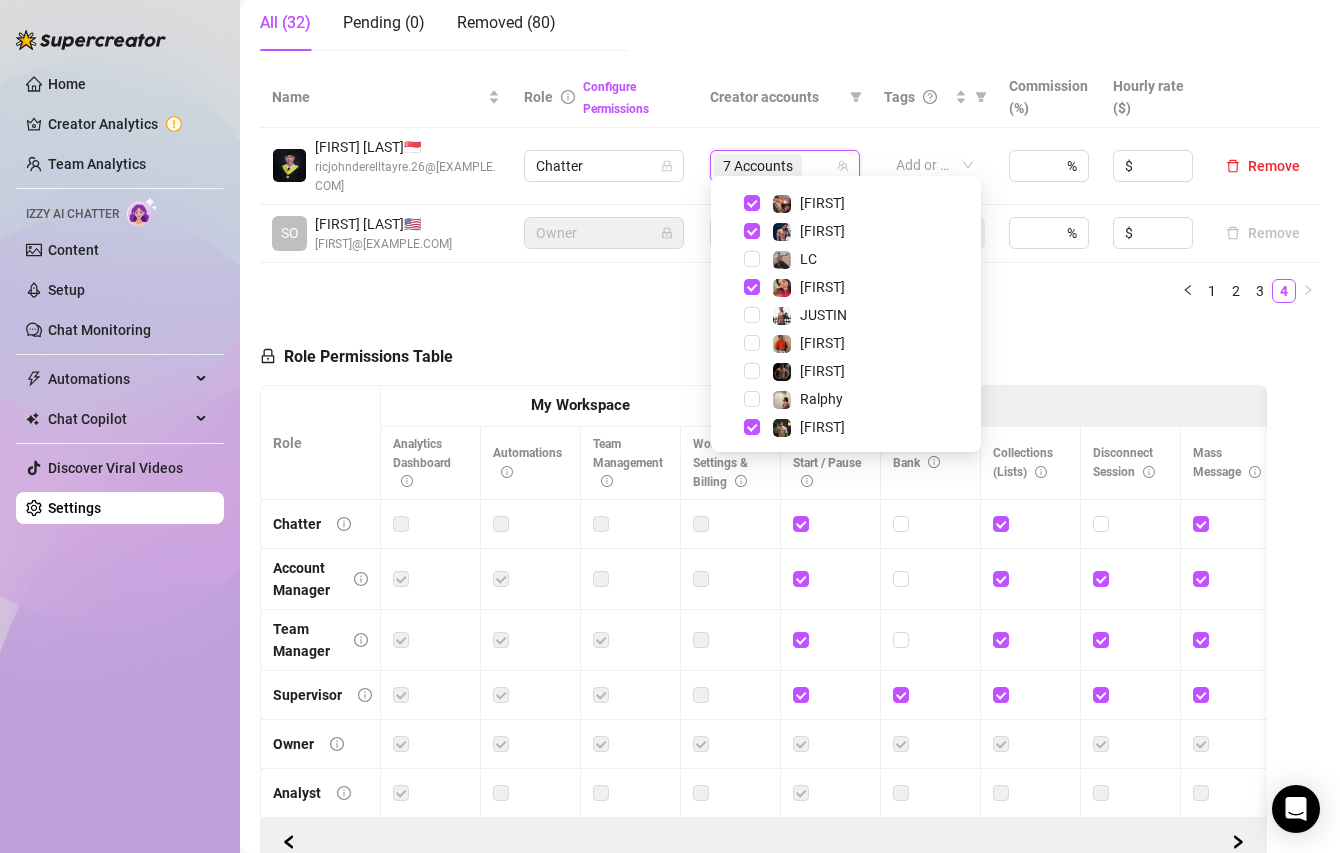 click on "Role Permissions Table Role My Workspace Izzy AI OnlyFans Side Menu OnlyFans Chat Page OnlyFans Account Settings OnlyFans Statements Page Analytics Dashboard Automations Team Management Workspace Settings & Billing Manually Start / Pause Bank Collections (Lists) Disconnect Session Mass Message Mass Message Stats My Profile Notifications Your Cards Posts Promotions Queue Referrals Release Forms Statistics Story & Highlights Streaming Vault Chats Chat - Add New Media Account Fans and following General (Display) Messaging Notifications Privacy and safety Profile Social Media Story Streaming Subscription price and bundles Tracking Links Statements (Earnings) Chargebacks Earnings Statistics Payout Requests Referrals                                                                                     Chatter Account Manager Team Manager Supervisor Owner Analyst" at bounding box center (763, 593) 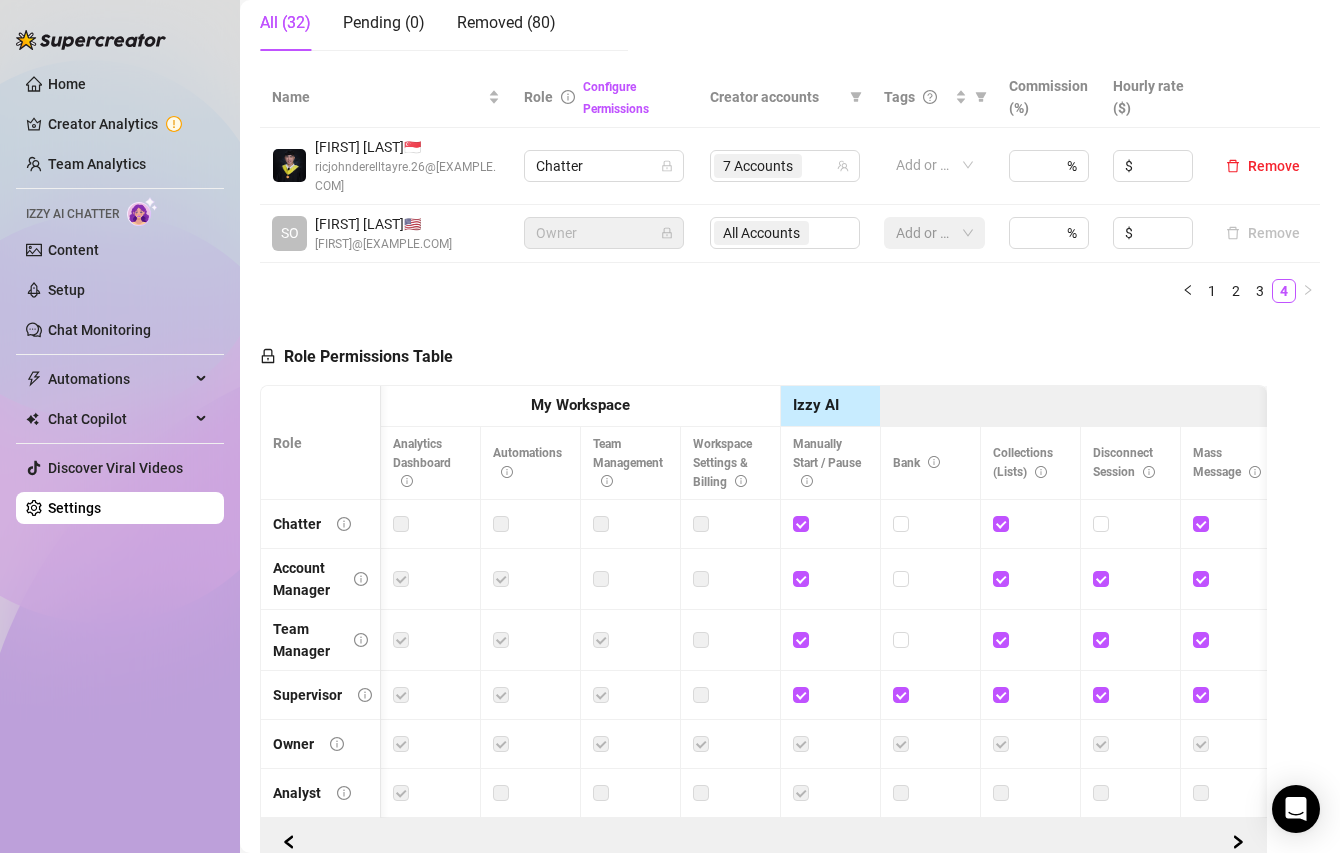 scroll, scrollTop: 309, scrollLeft: 0, axis: vertical 